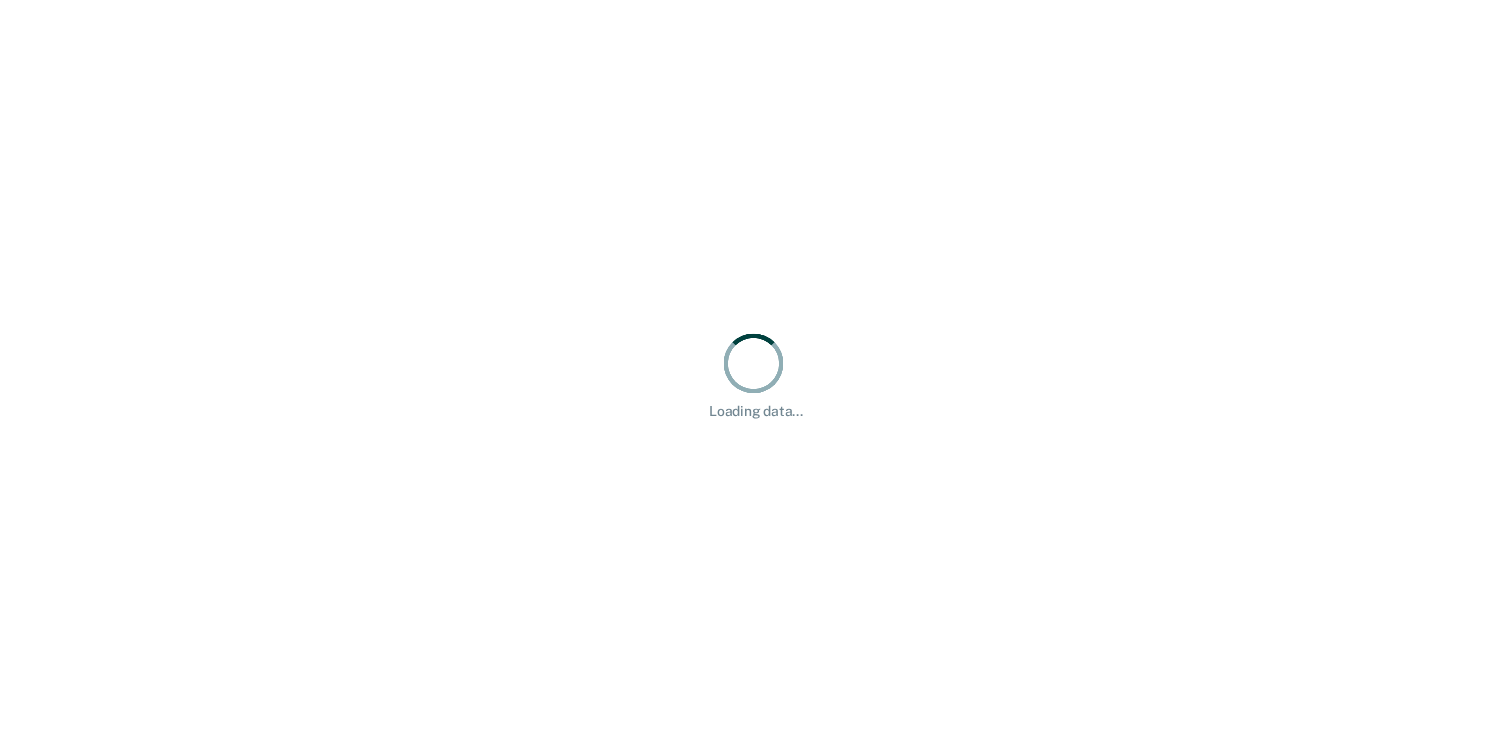 scroll, scrollTop: 0, scrollLeft: 0, axis: both 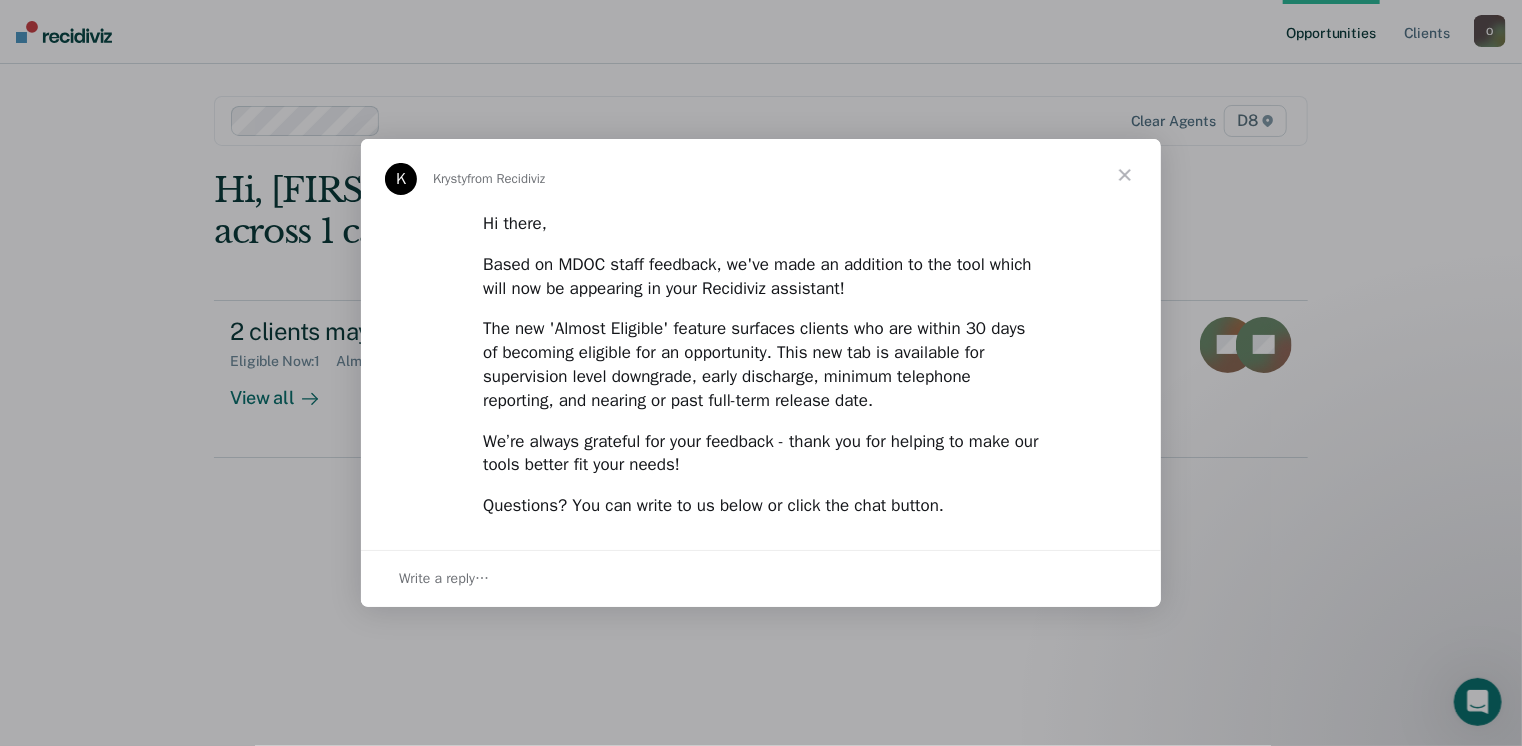 click at bounding box center (1125, 175) 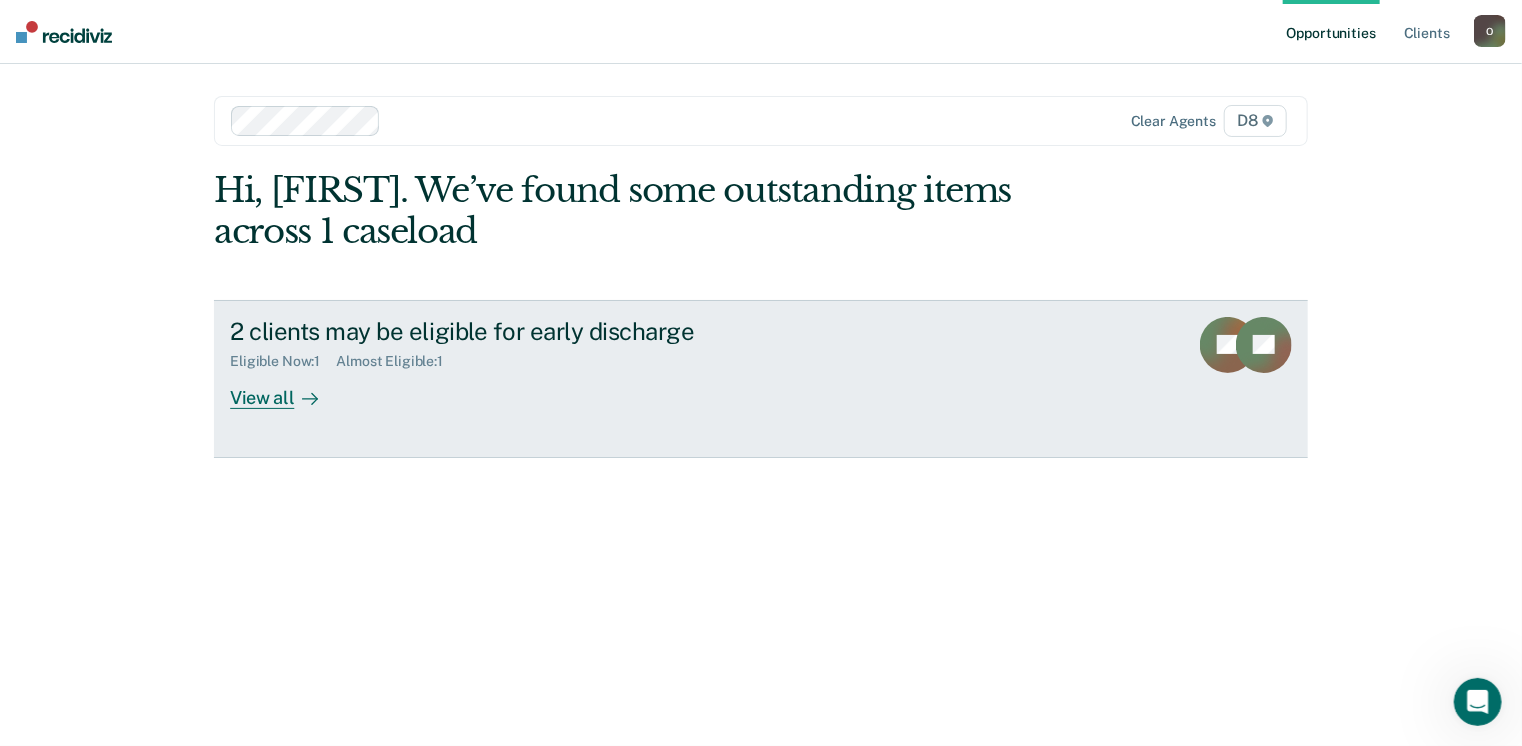 click on "View all" at bounding box center (286, 389) 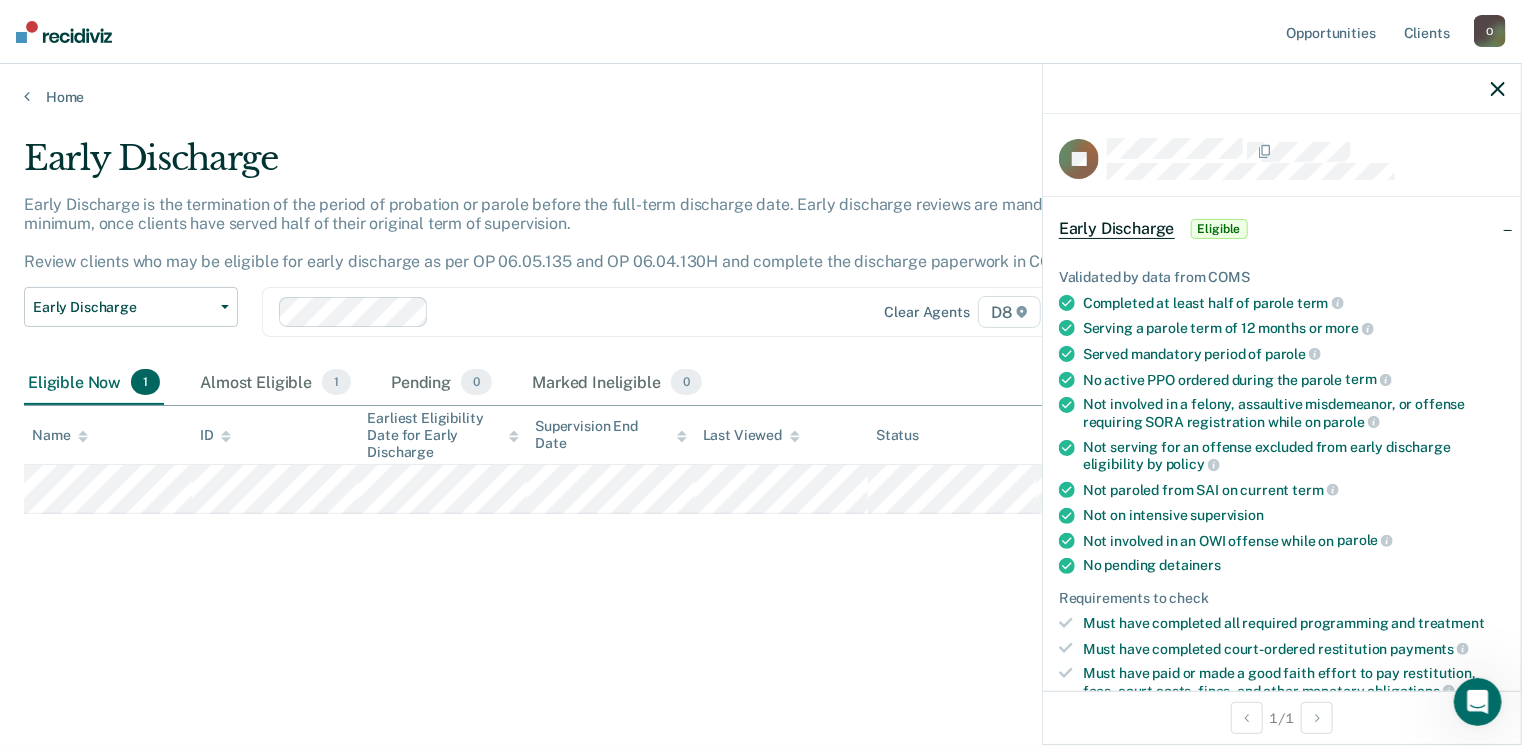 click 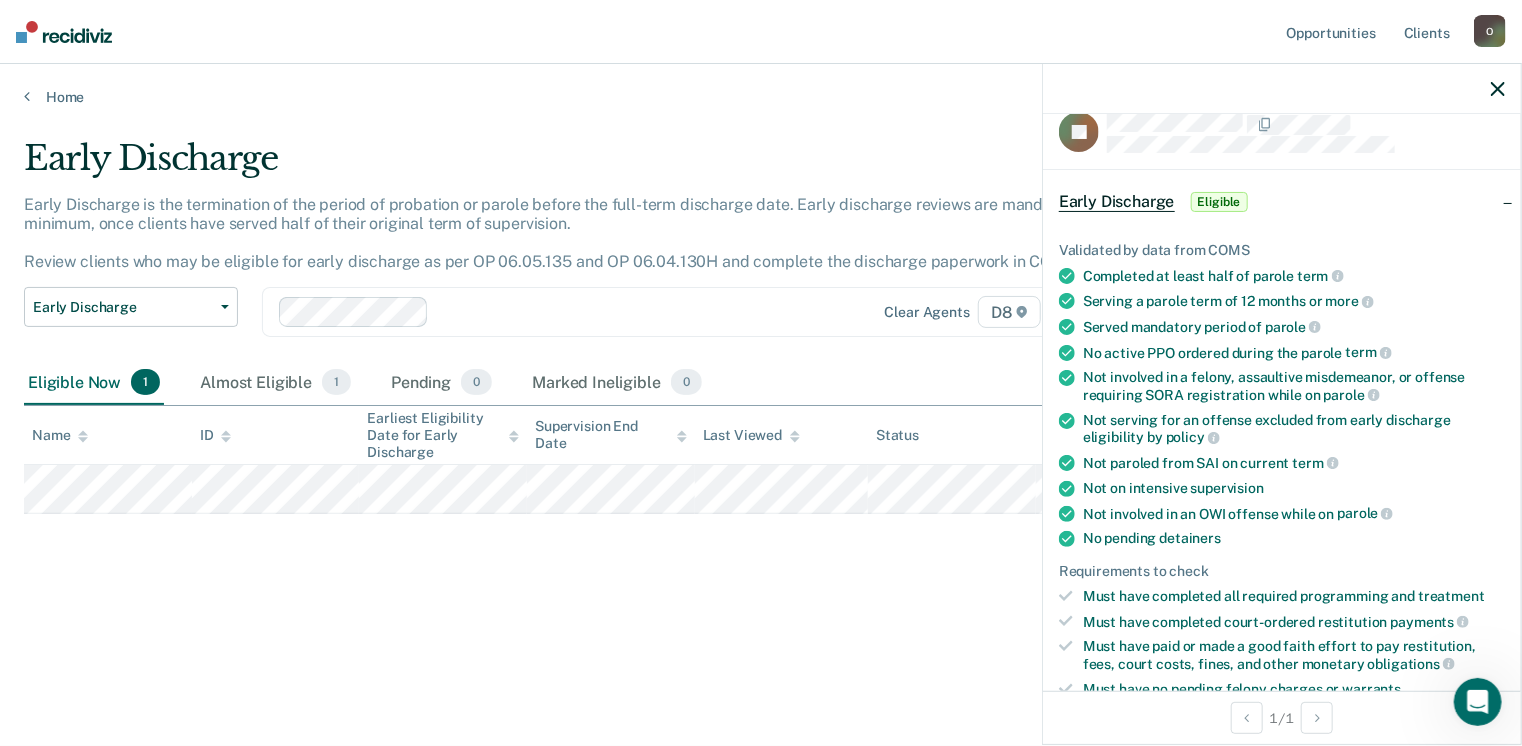 scroll, scrollTop: 40, scrollLeft: 0, axis: vertical 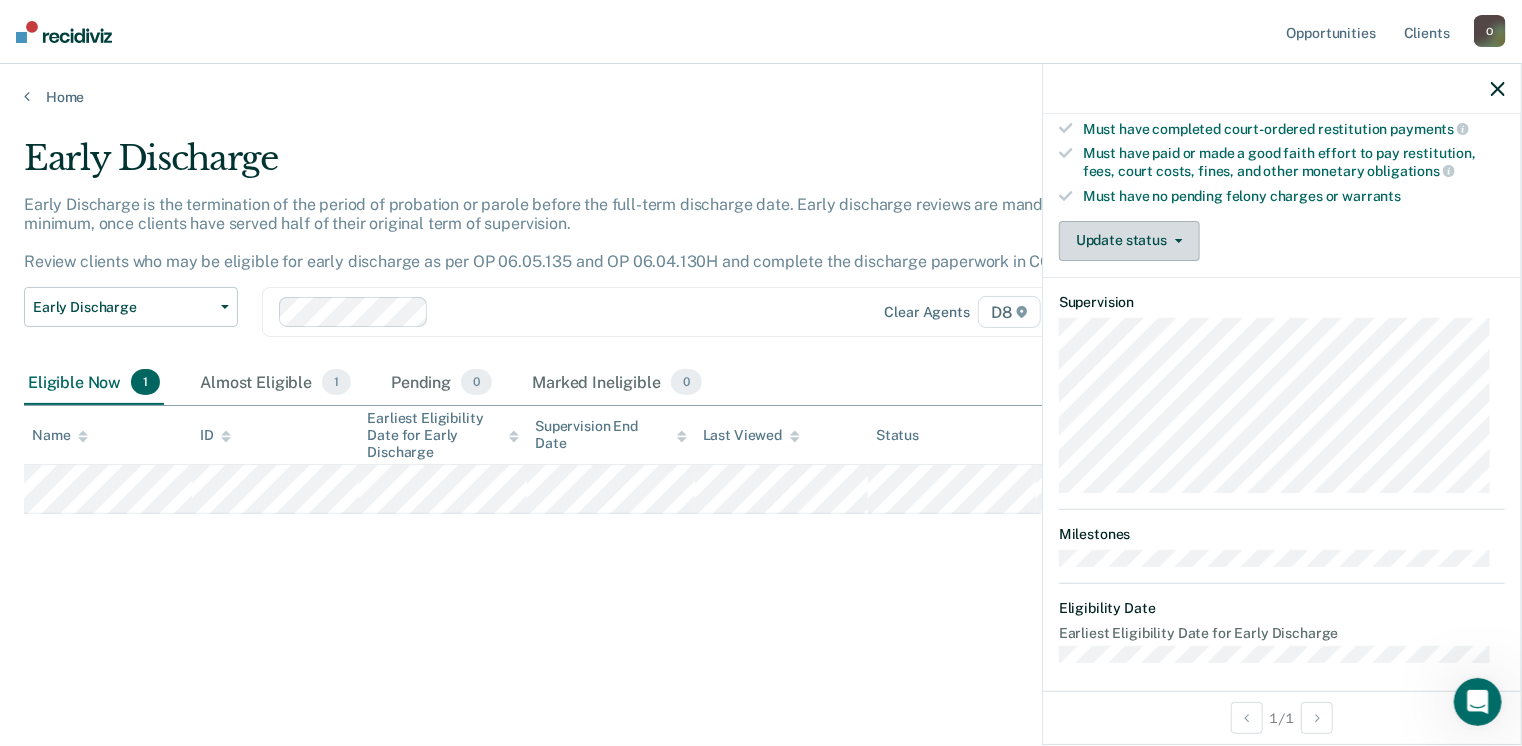 click on "Update status" at bounding box center [1129, 241] 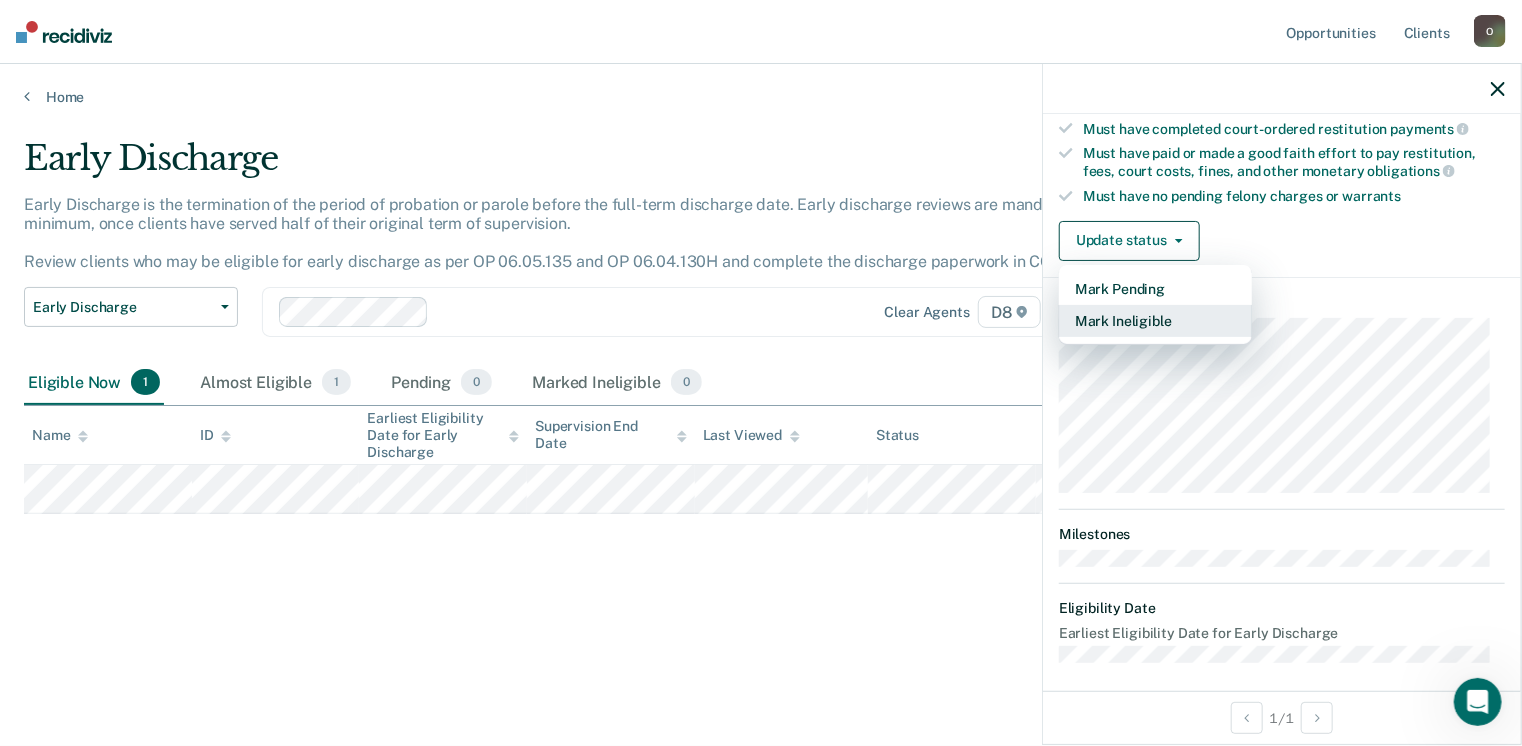 click on "Mark Ineligible" at bounding box center (1155, 321) 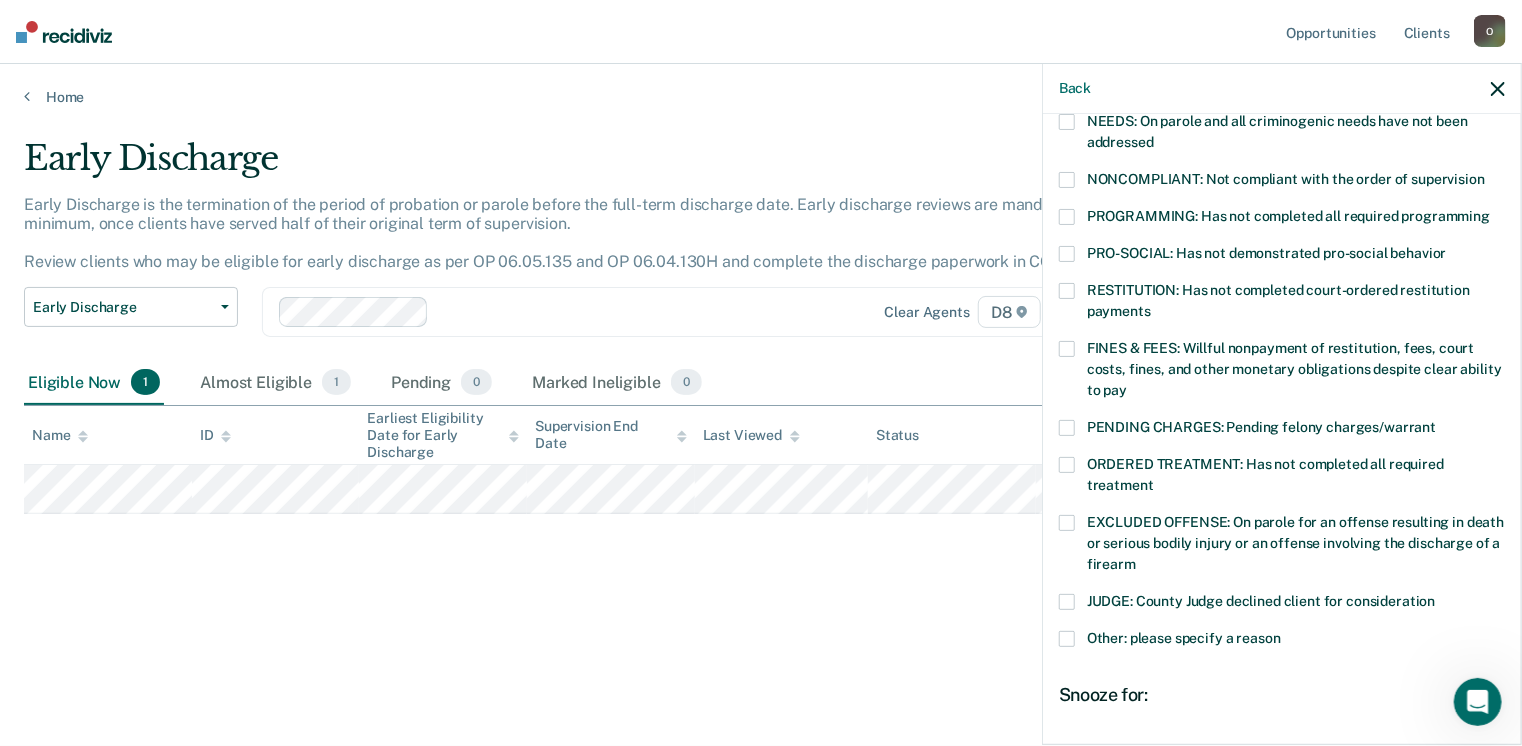 scroll, scrollTop: 520, scrollLeft: 0, axis: vertical 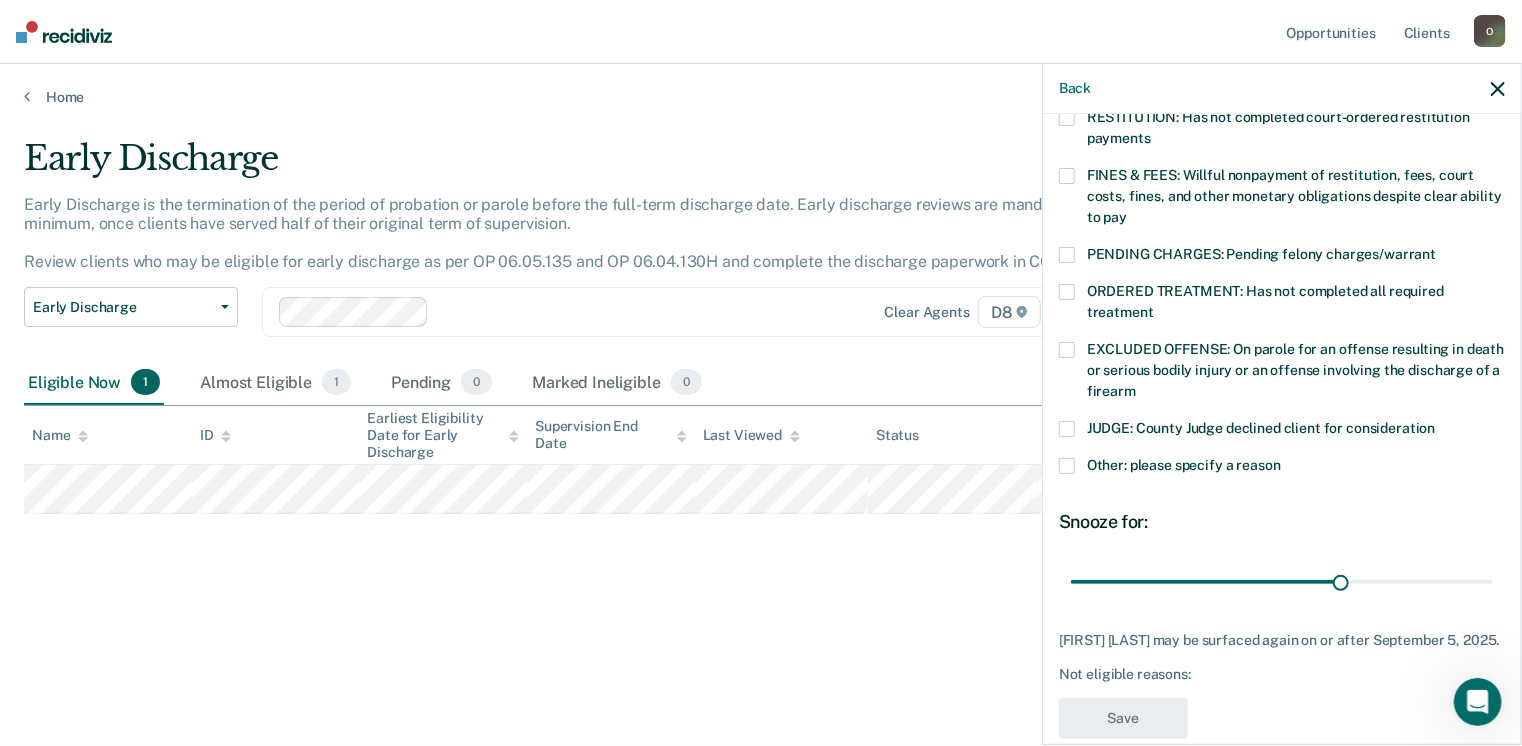 click at bounding box center (1067, 466) 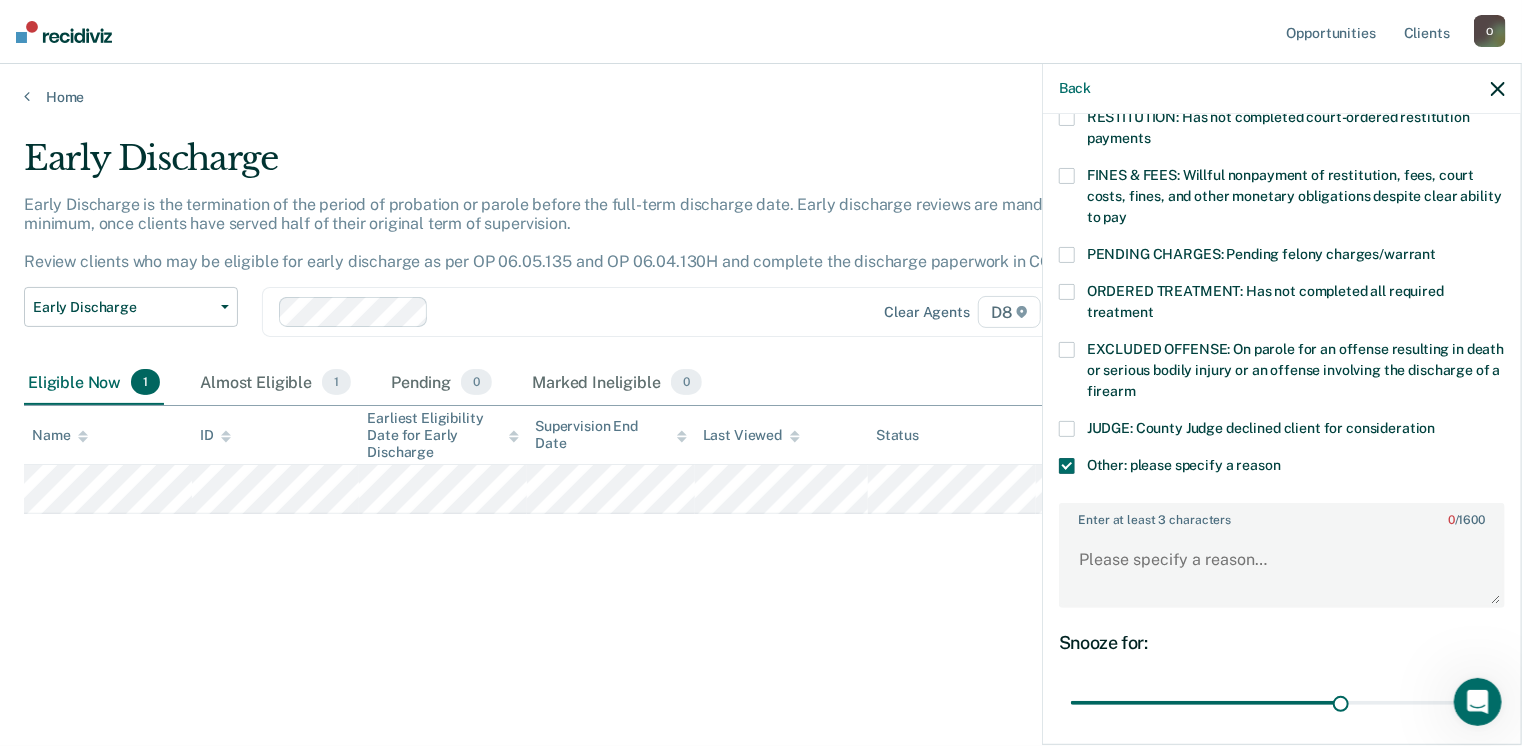 scroll, scrollTop: 687, scrollLeft: 0, axis: vertical 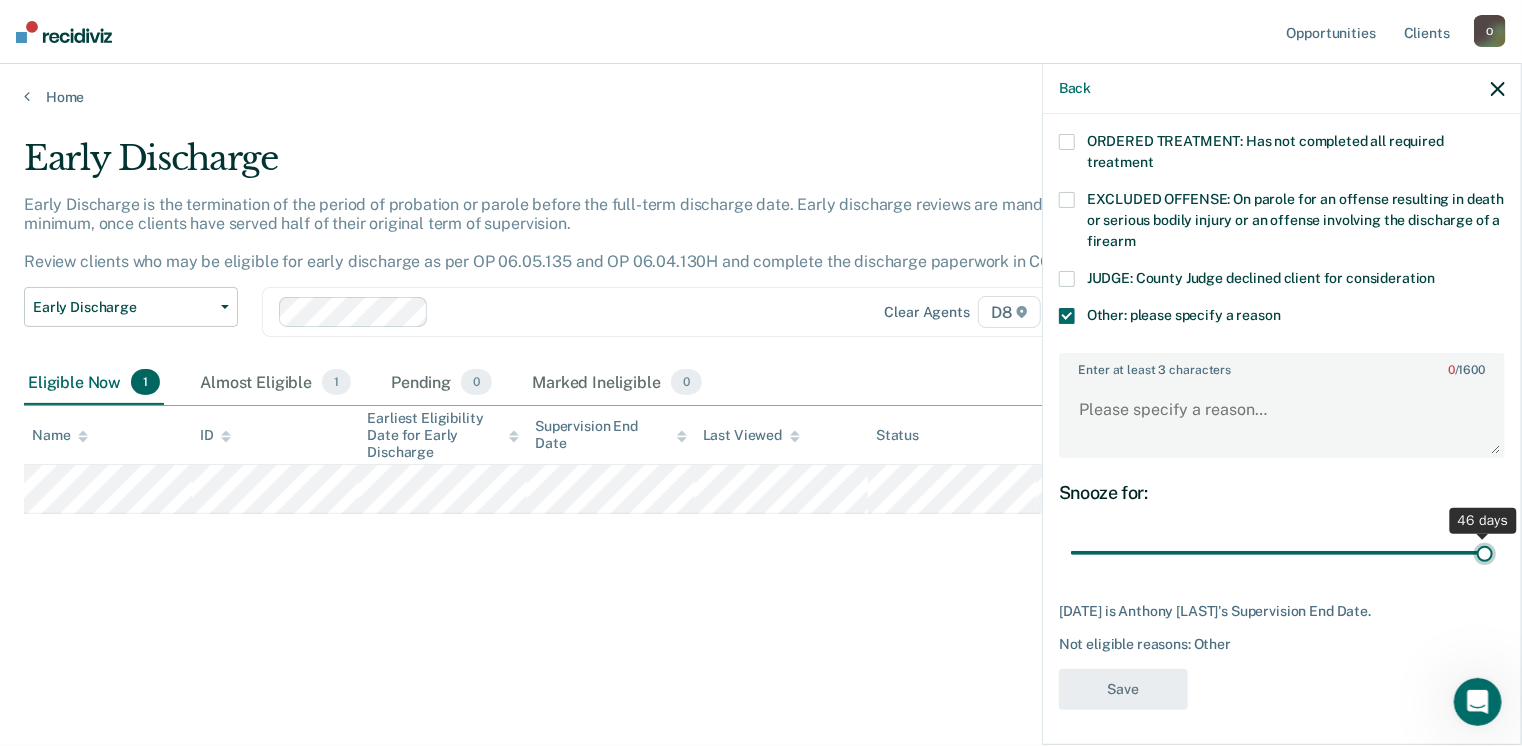 type on "46" 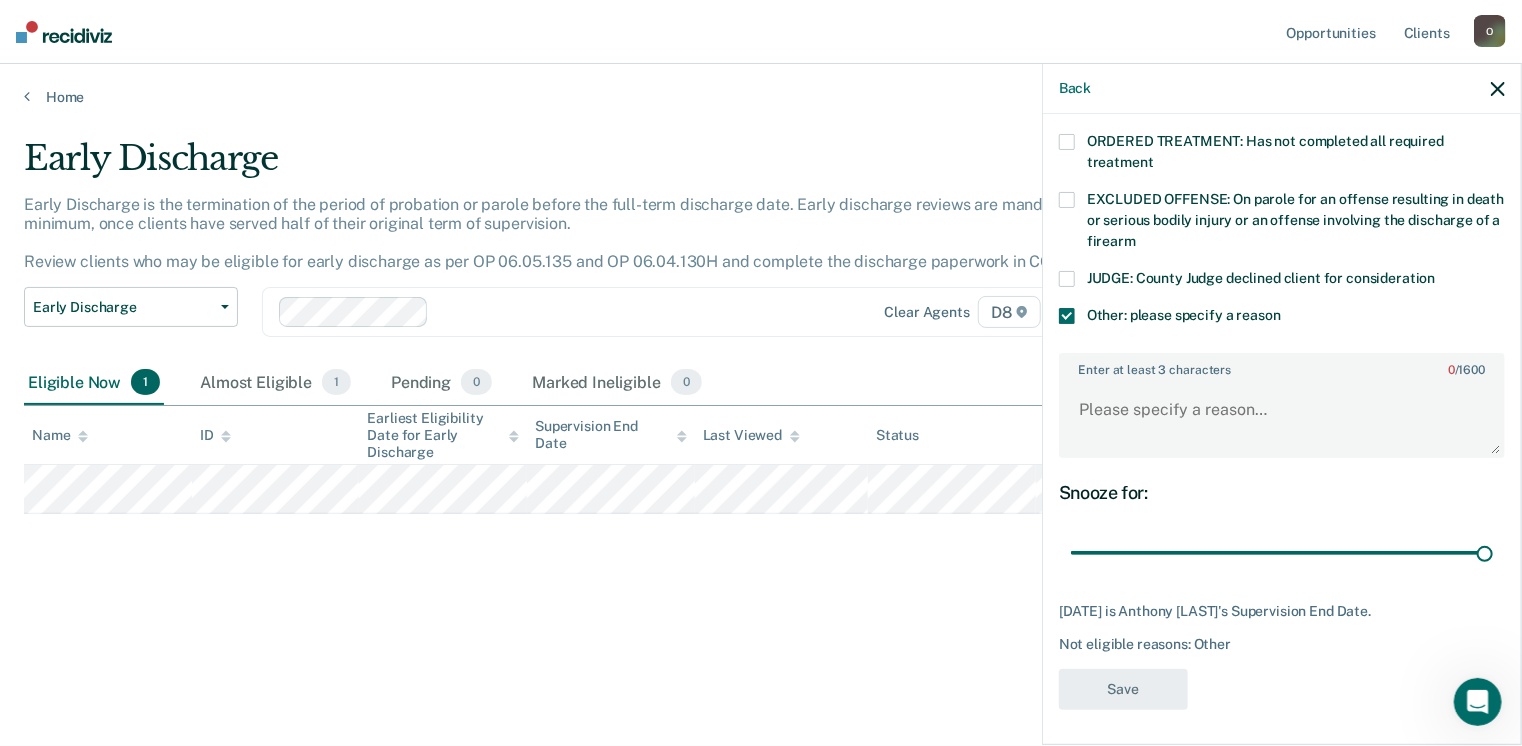 click on "46 days" at bounding box center [1282, 553] 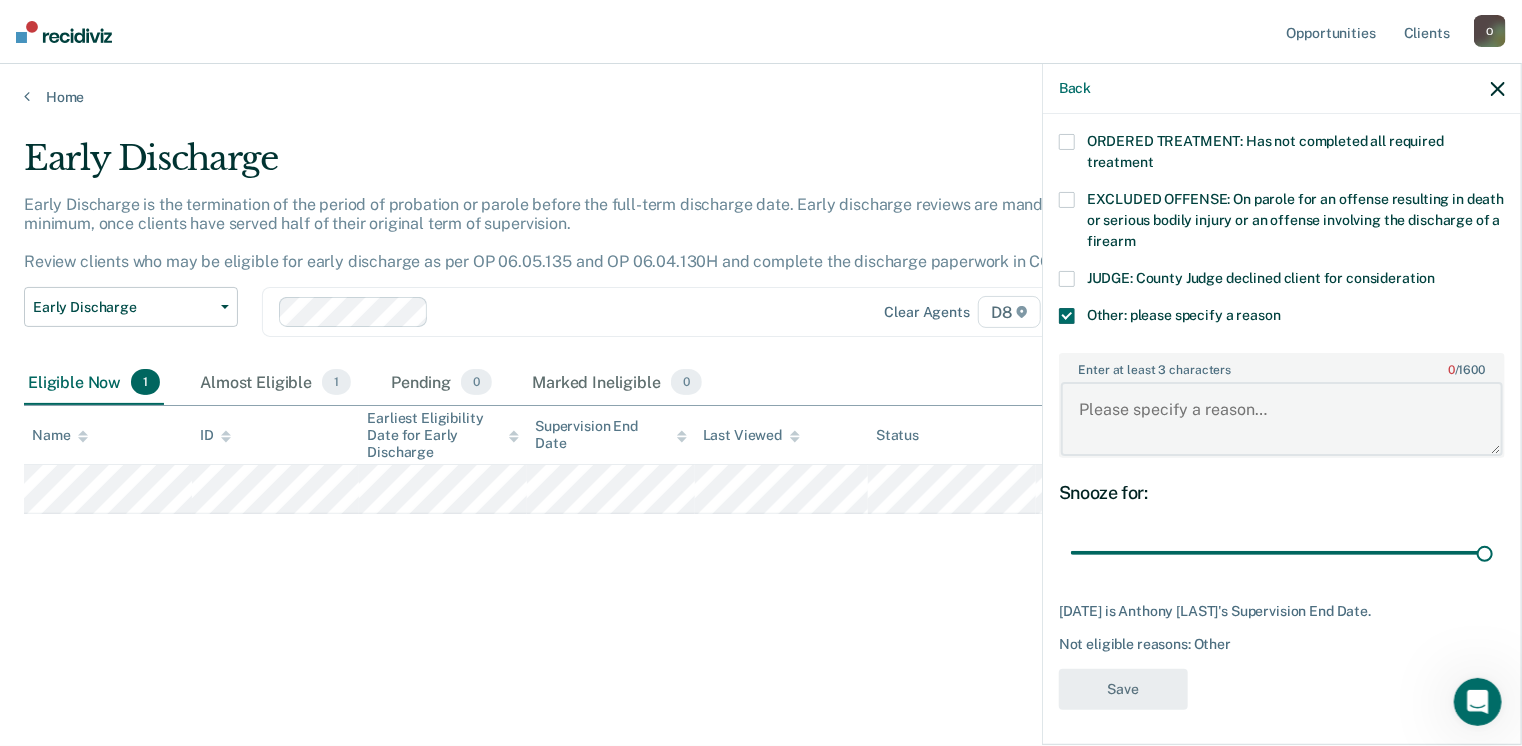 click on "Enter at least 3 characters 0  /  1600" at bounding box center [1282, 419] 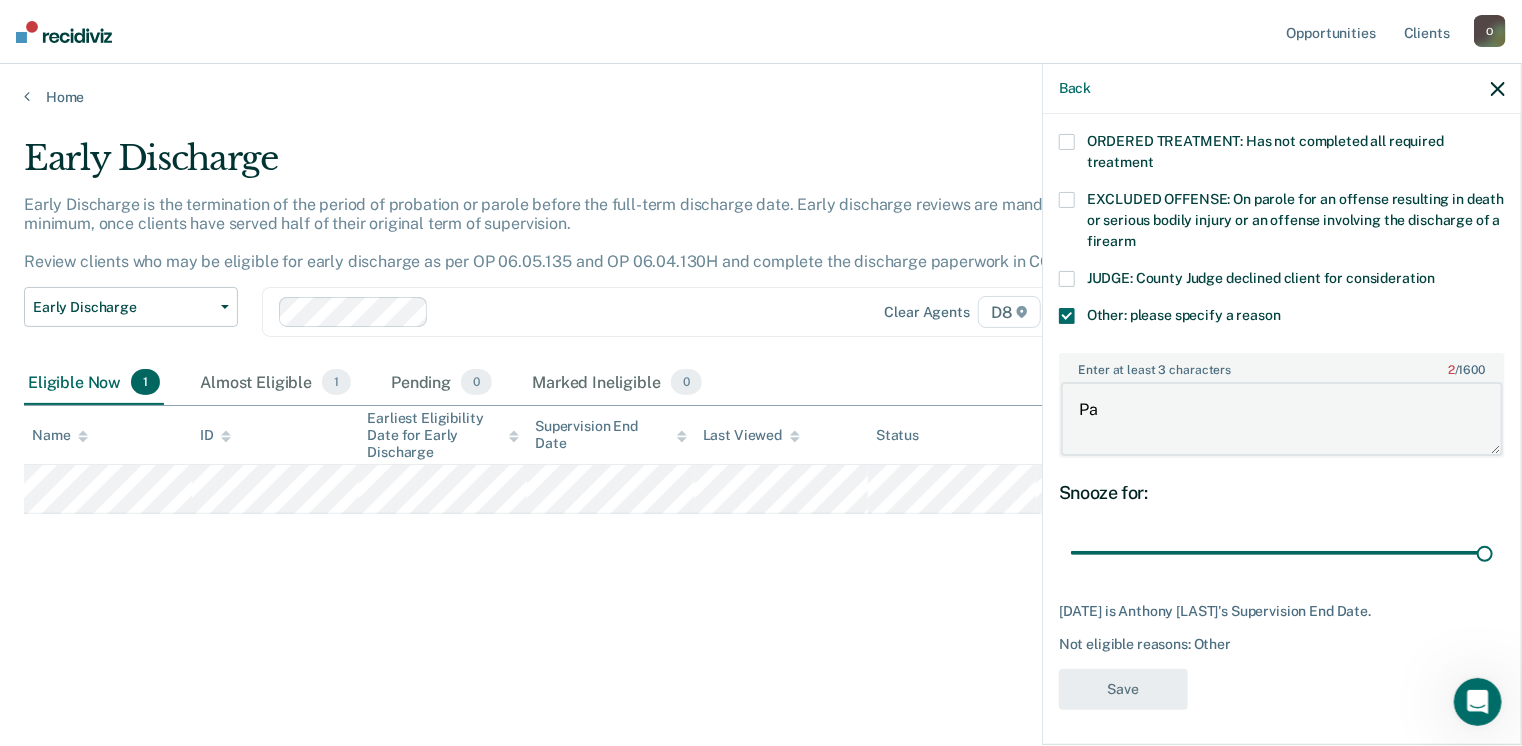 type on "P" 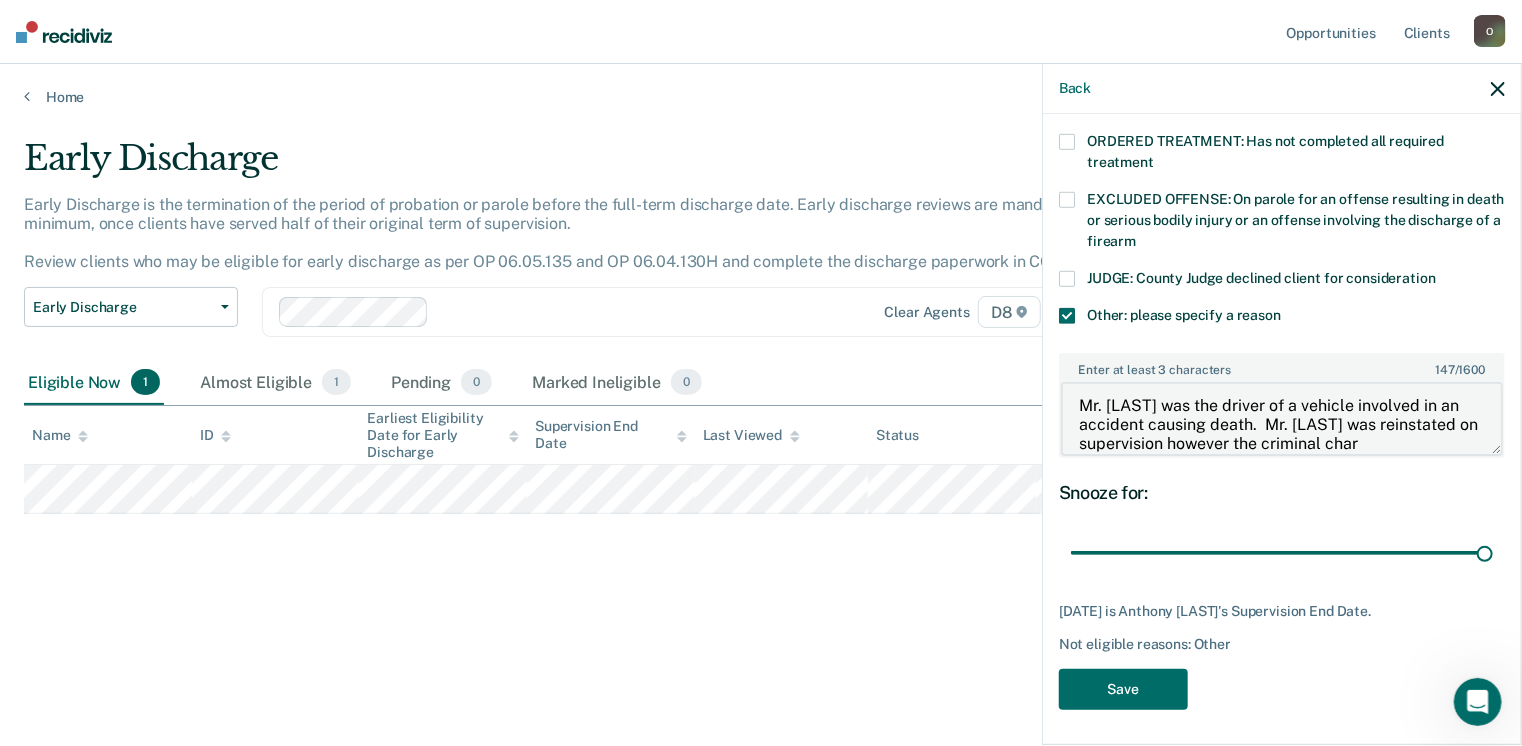 scroll, scrollTop: 23, scrollLeft: 0, axis: vertical 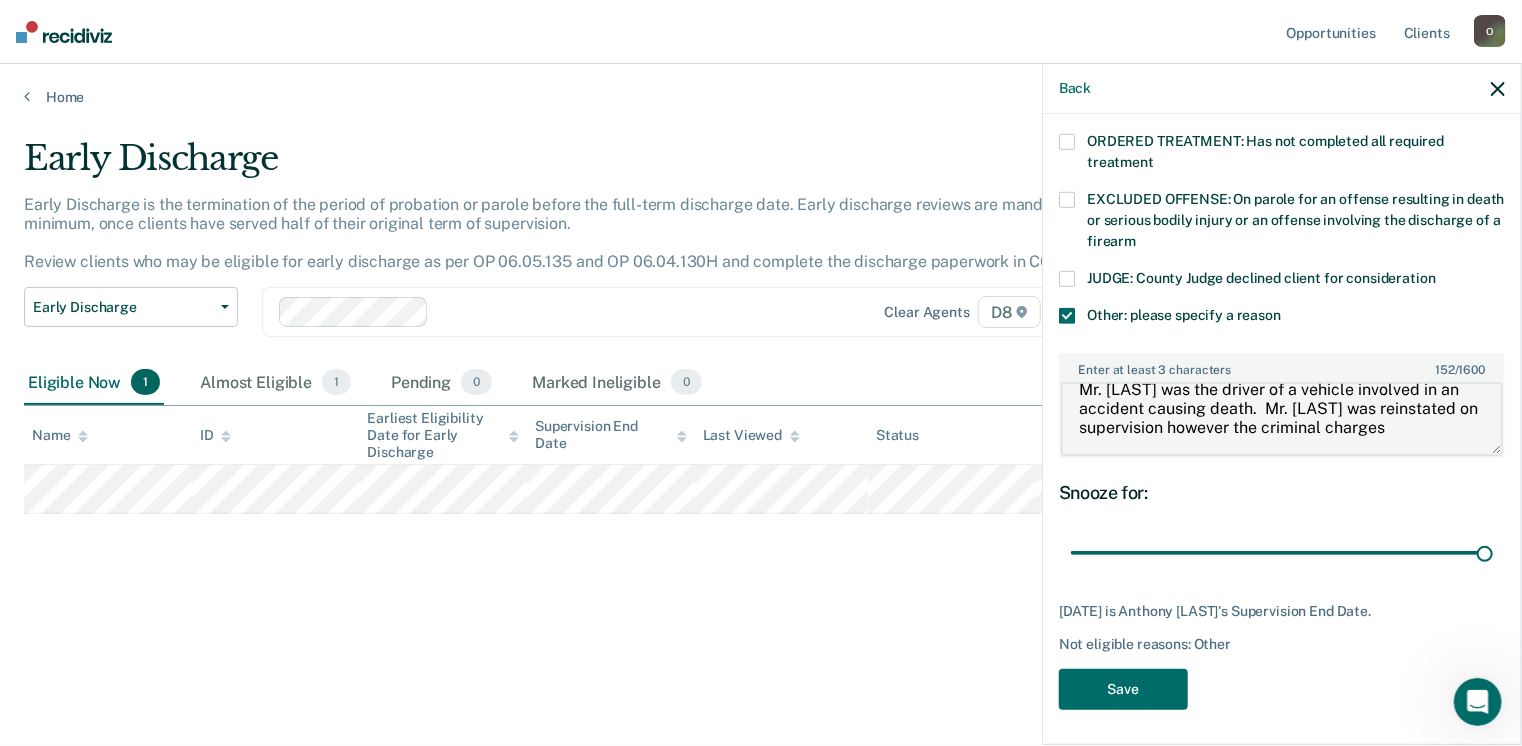 click on "Mr. Jackson was the driver of a vehicle involved in an accident causing death.  Mr. Jackson was reinstated on supervision however the criminal charges" at bounding box center [1282, 419] 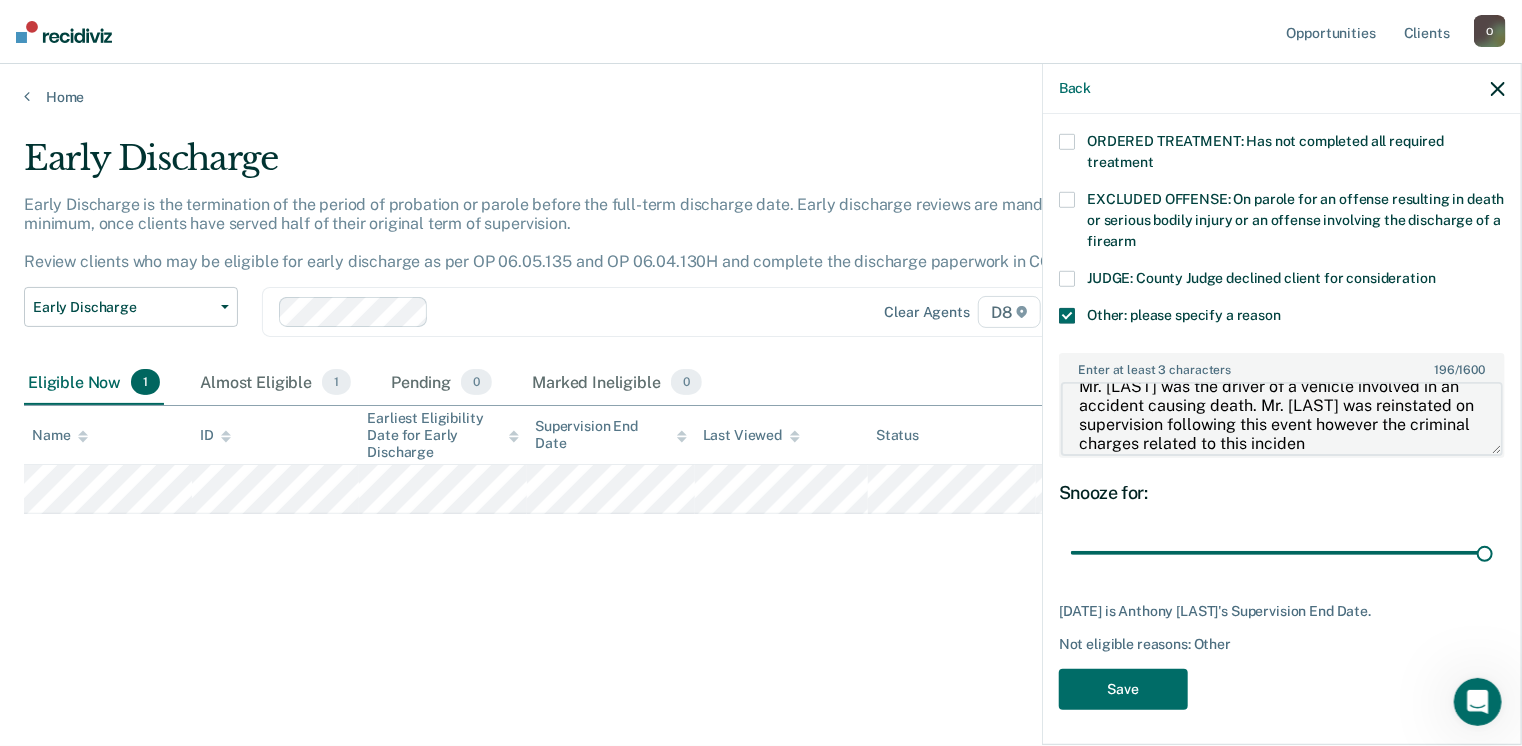 scroll, scrollTop: 42, scrollLeft: 0, axis: vertical 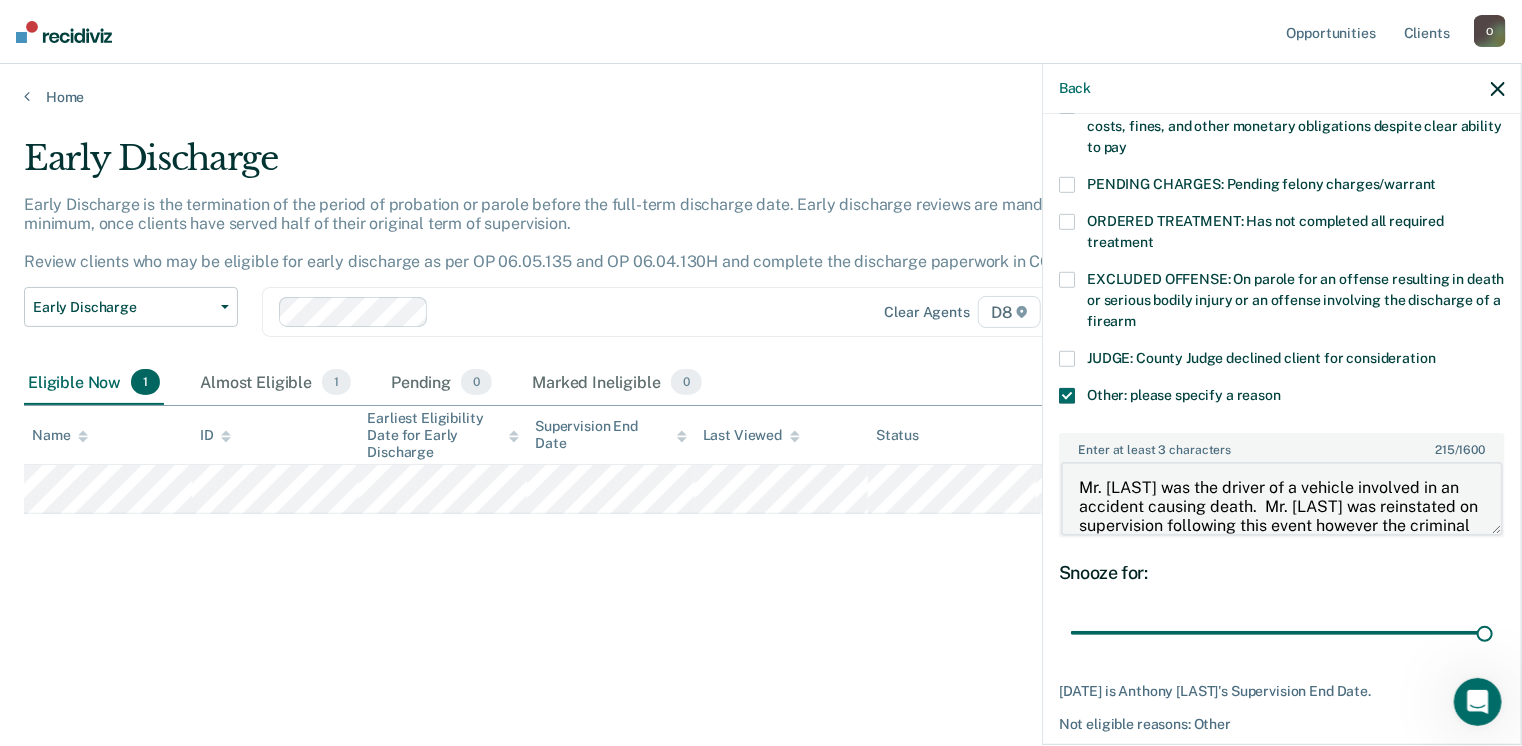 click on "Mr. Jackson was the driver of a vehicle involved in an accident causing death.  Mr. Jackson was reinstated on supervision following this event however the criminal charges related to this incident remain pending." at bounding box center [1282, 499] 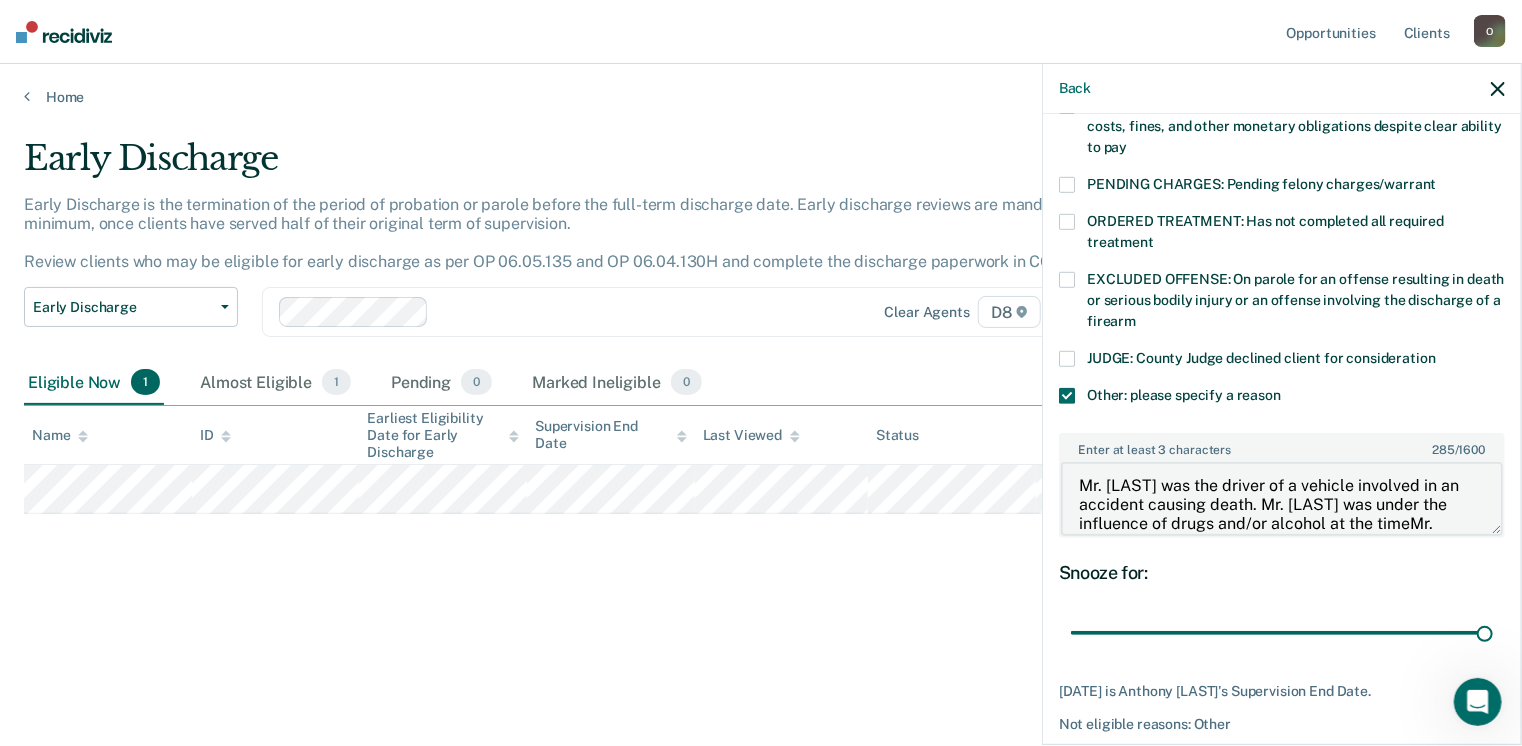 scroll, scrollTop: 23, scrollLeft: 0, axis: vertical 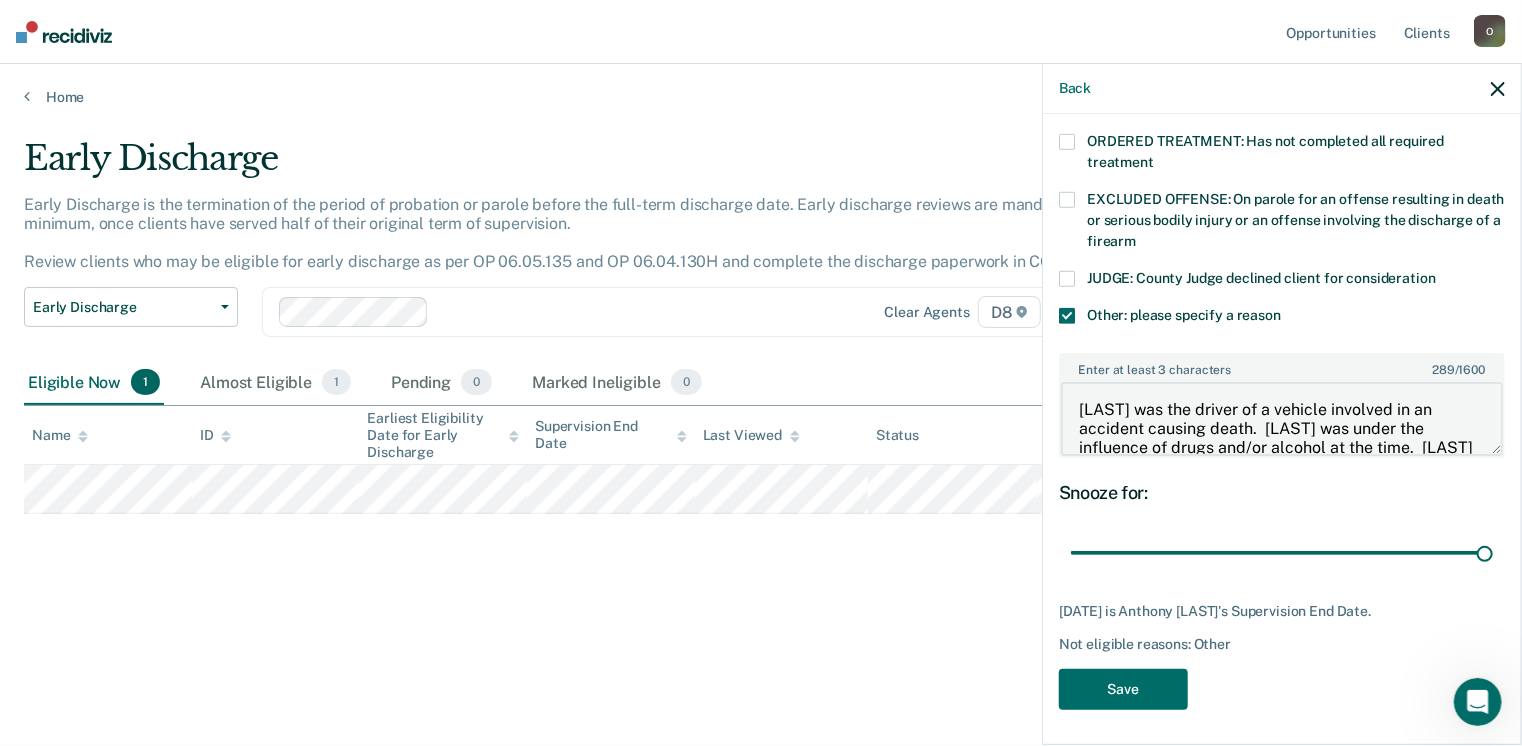 click on "Mr. Jackson was the driver of a vehicle involved in an accident causing death.  Mr. Jackson was under the influence of drugs and/or alcohol at the time.  Mr. Jackson was reinstated on supervision following this event however the criminal charges related to this incident remain pending." at bounding box center [1282, 419] 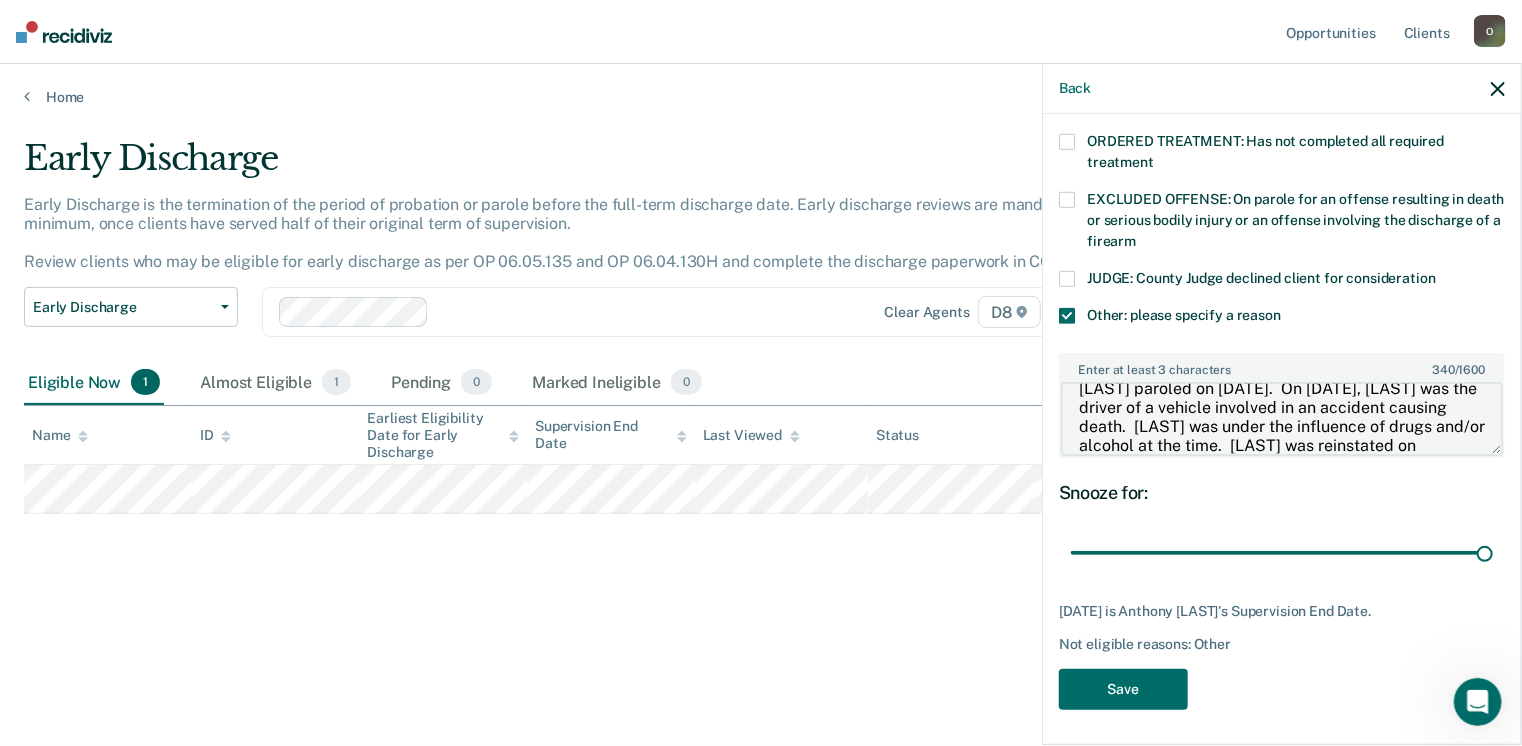 scroll, scrollTop: 40, scrollLeft: 0, axis: vertical 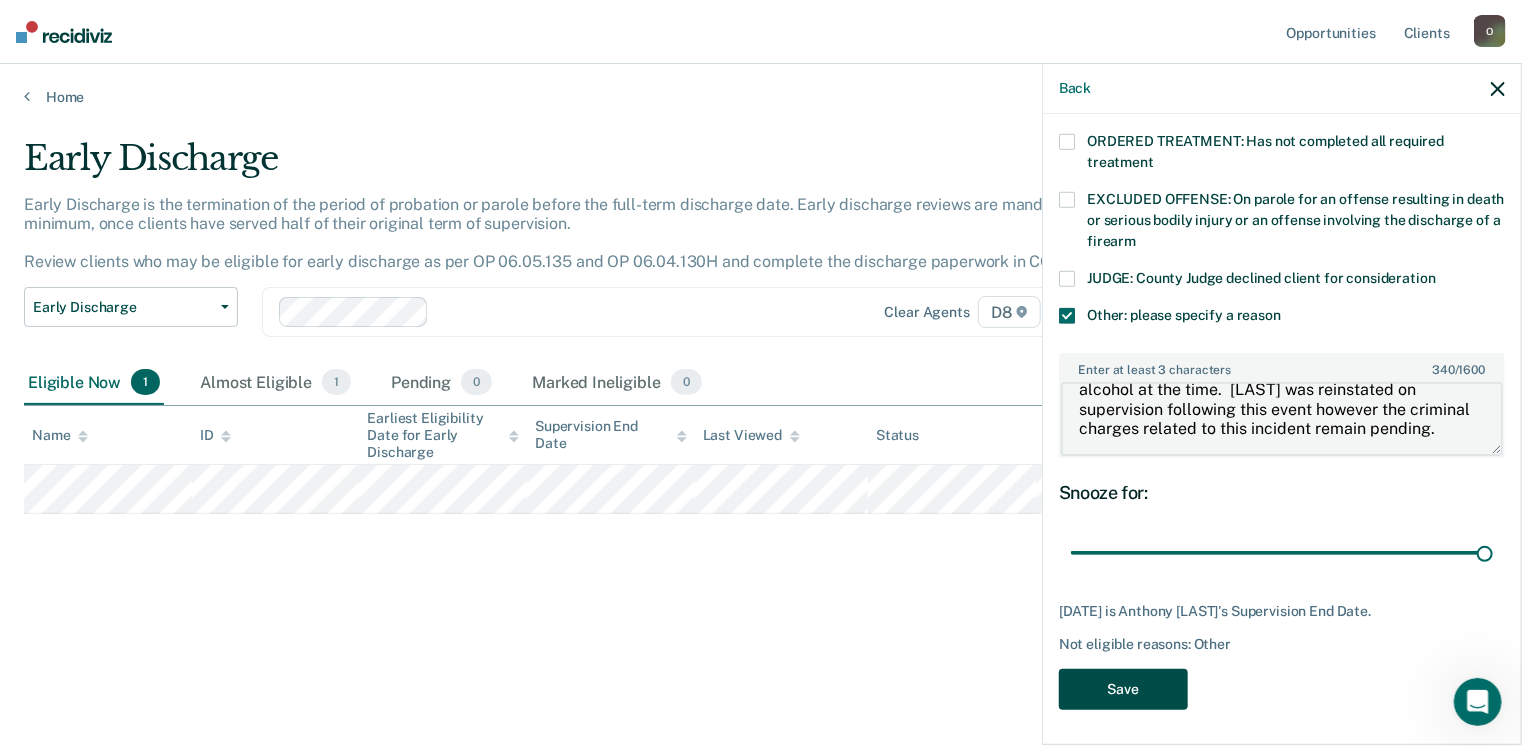 type on "Mr. [LAST] paroled on [DATE]. On [DATE], Mr. [LAST] was the driver of a vehicle involved in an accident causing death. Mr. [LAST] was under the influence of drugs and/or alcohol at the time. Mr. [LAST] was reinstated on supervision following this event however the criminal charges related to this incident remain pending." 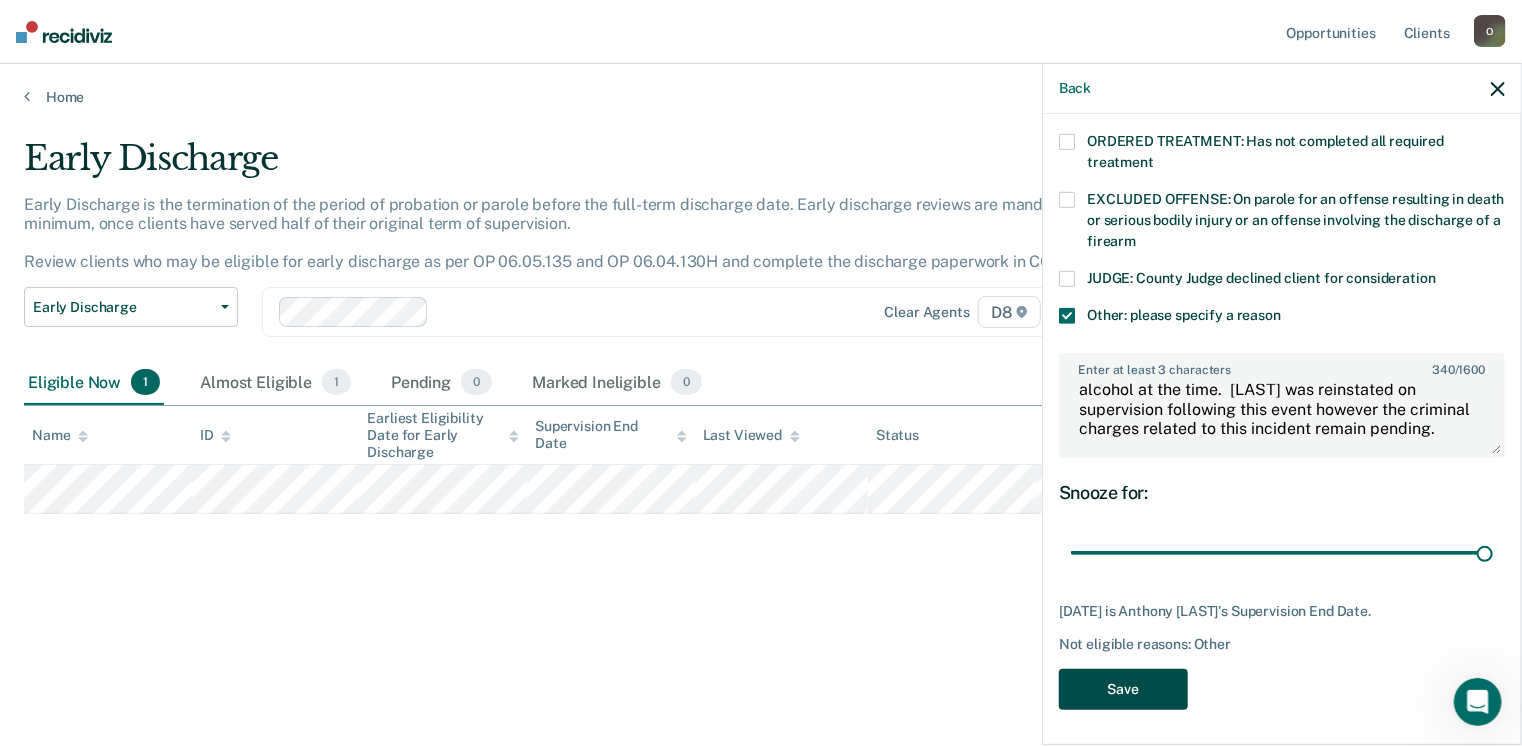 click on "Save" at bounding box center (1123, 689) 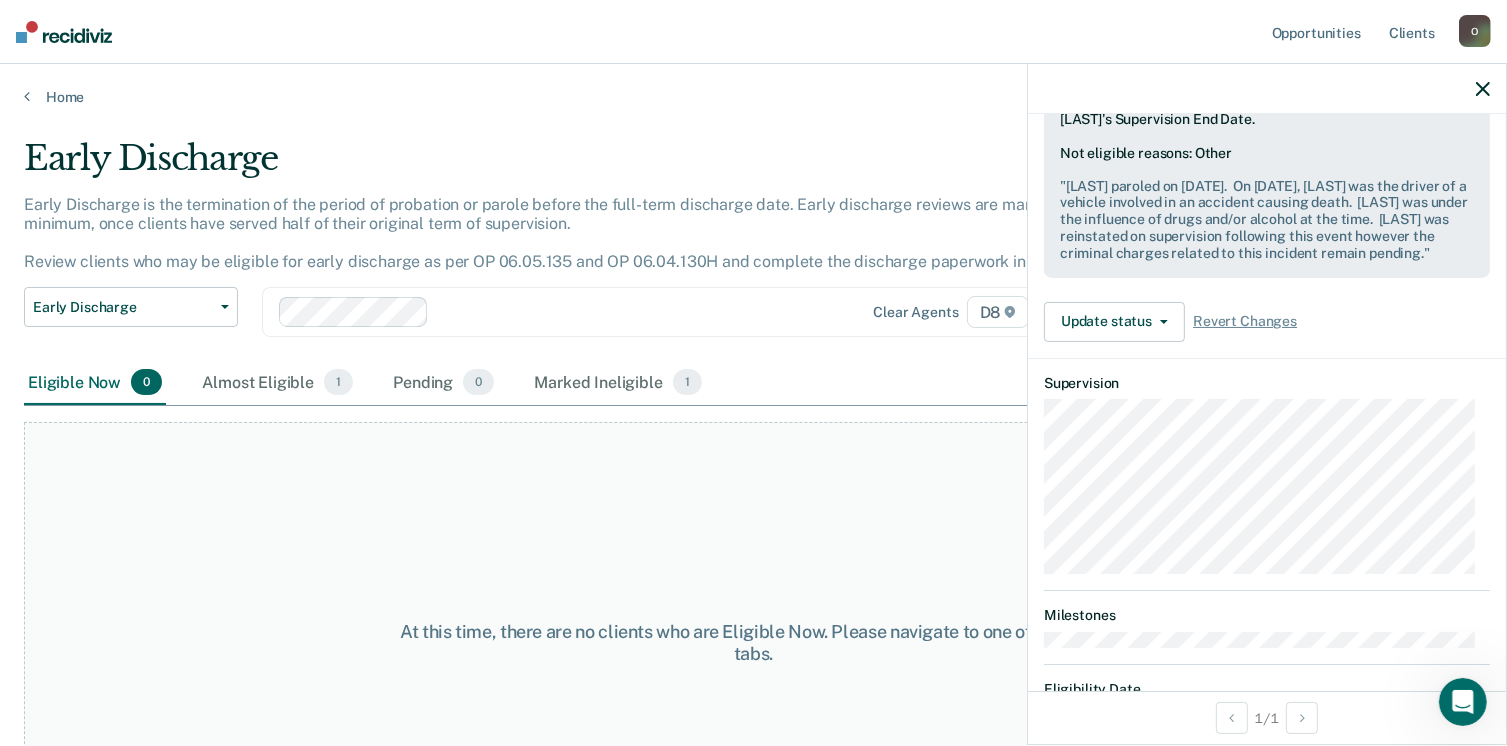 click 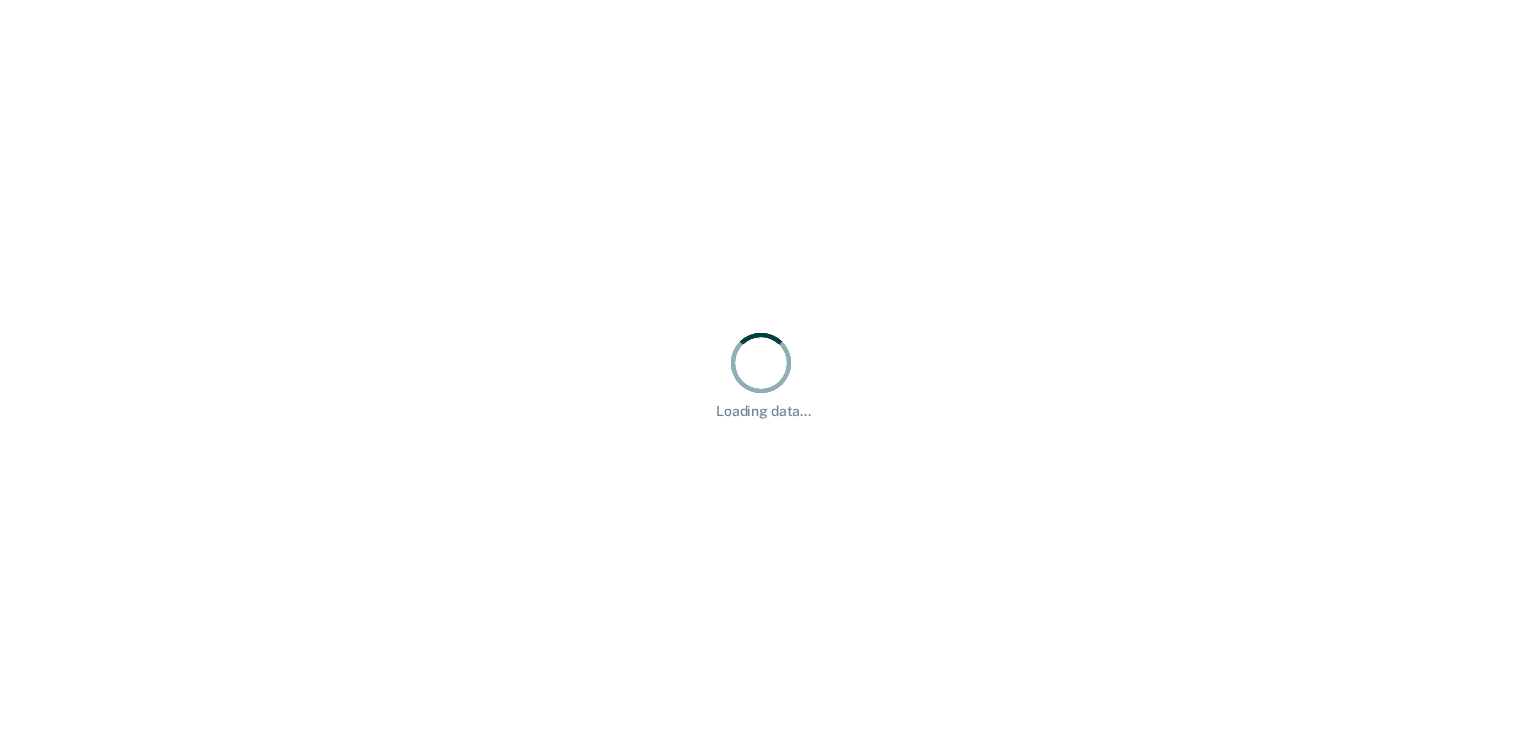 scroll, scrollTop: 0, scrollLeft: 0, axis: both 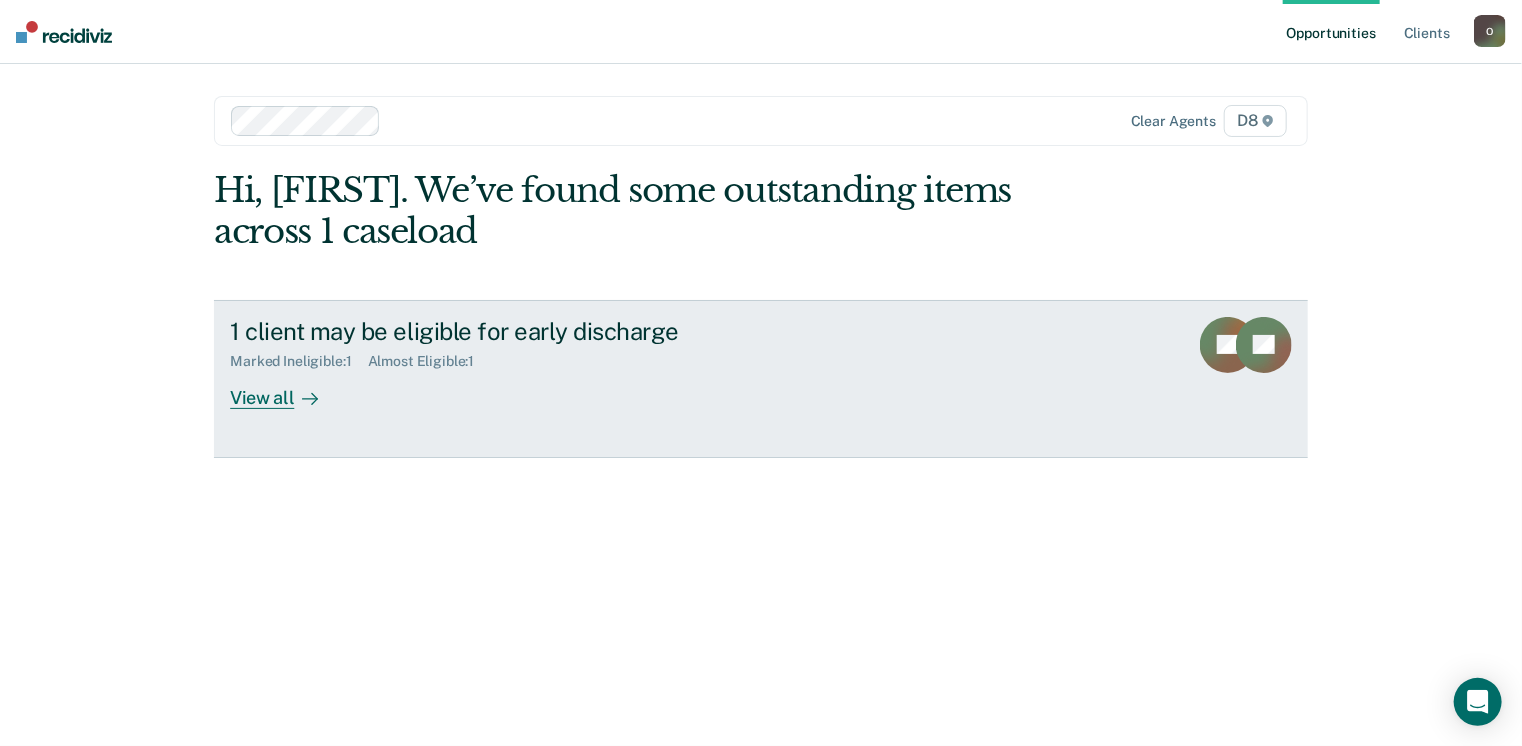 click on "View all" at bounding box center (286, 389) 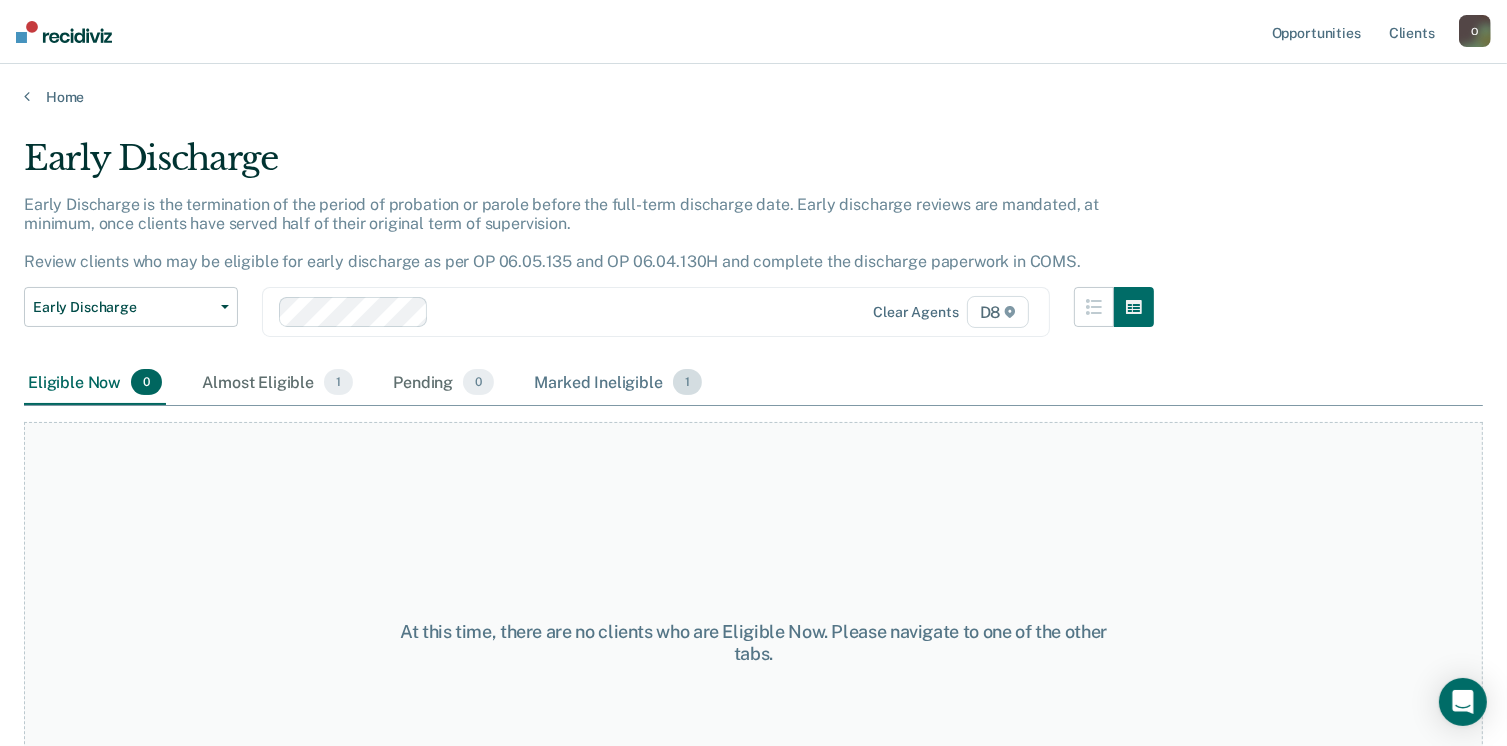 click on "Marked Ineligible 1" at bounding box center [618, 383] 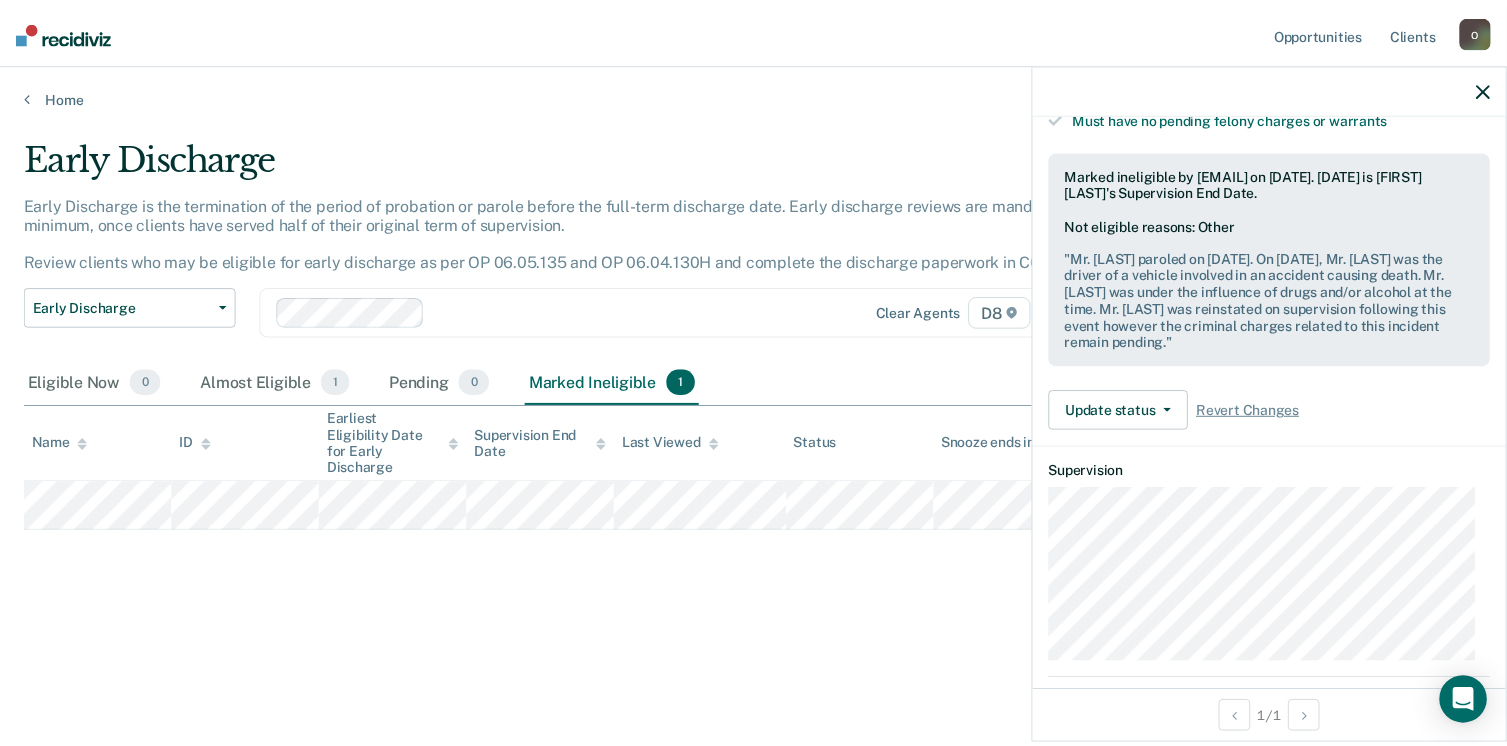 scroll, scrollTop: 600, scrollLeft: 0, axis: vertical 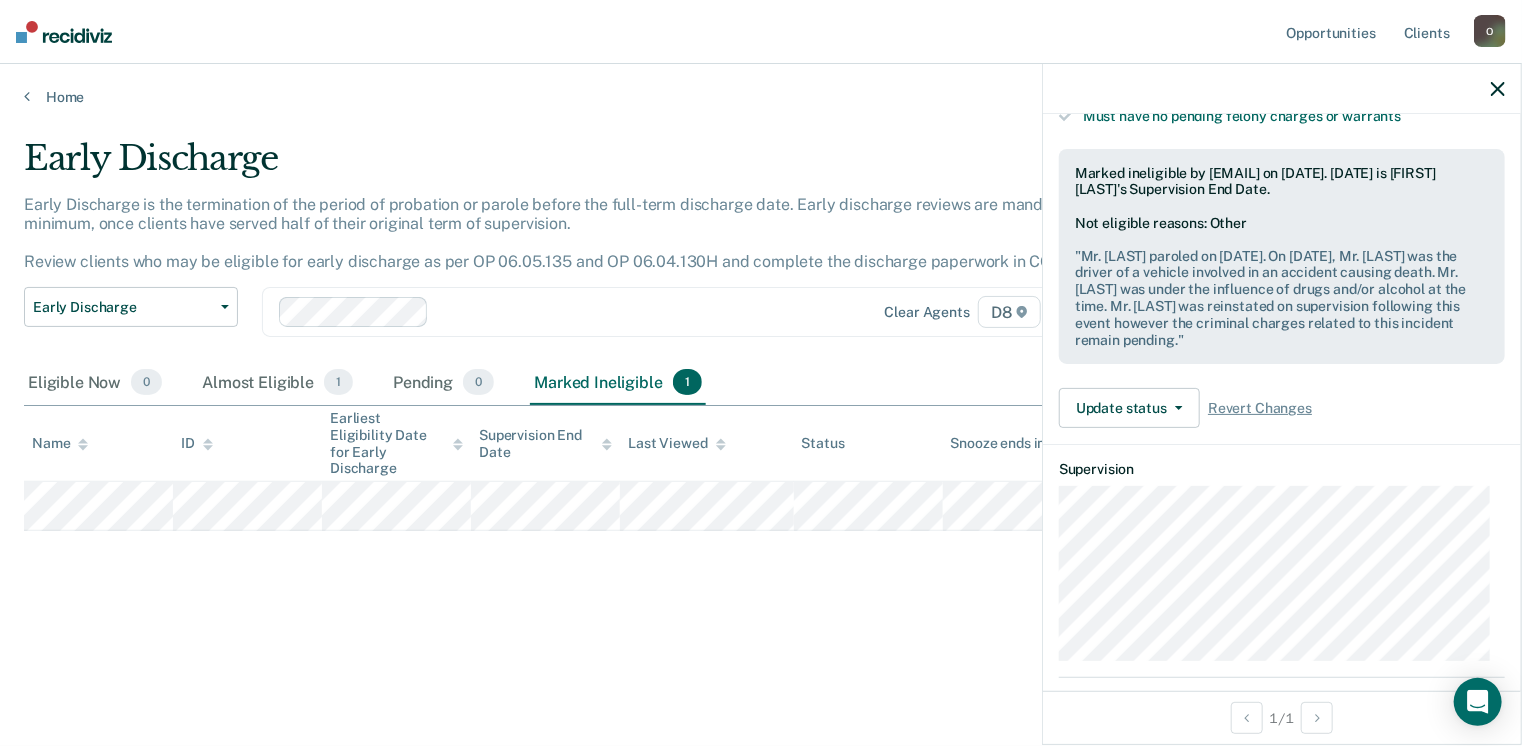 drag, startPoint x: 1084, startPoint y: 261, endPoint x: 1327, endPoint y: 345, distance: 257.10892 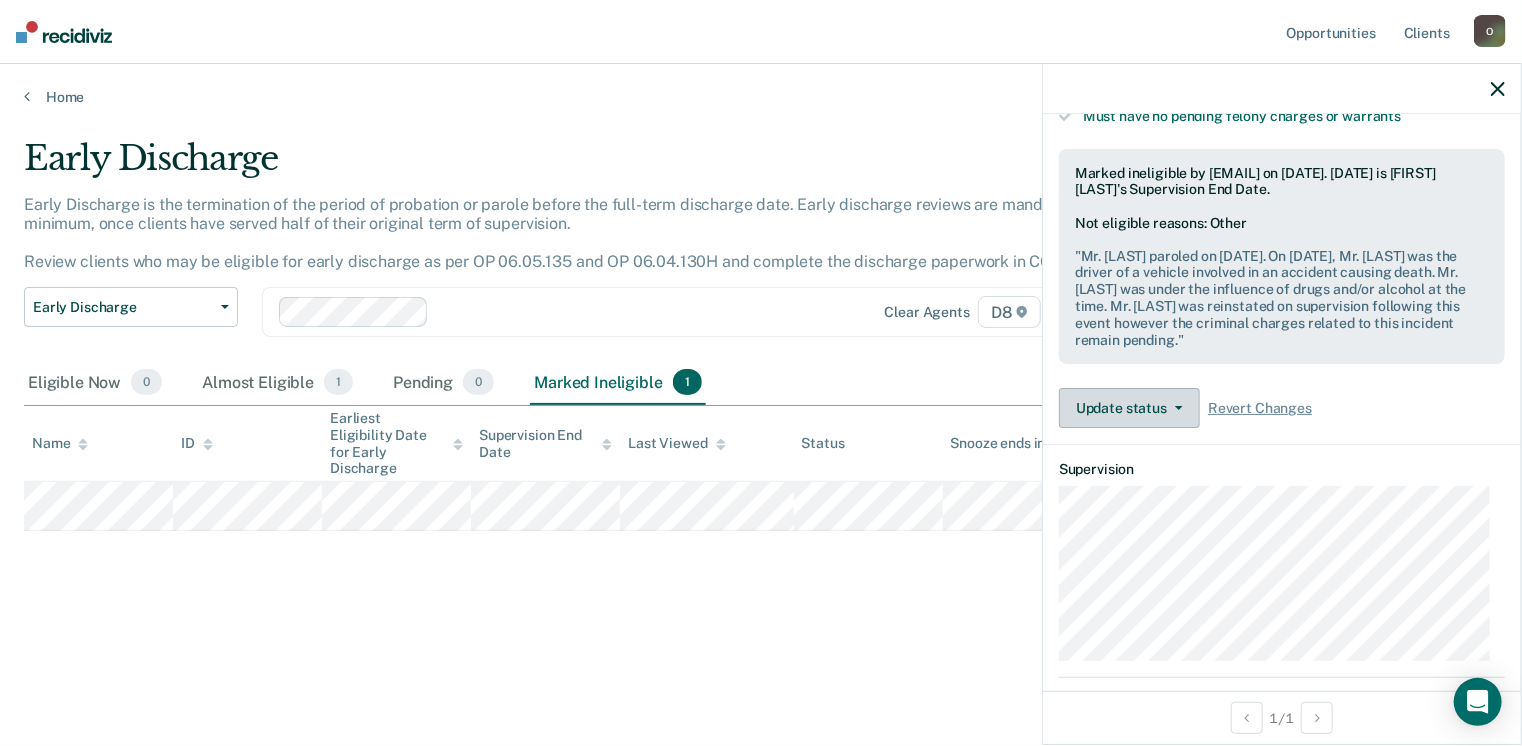 click on "Update status" at bounding box center (1129, 408) 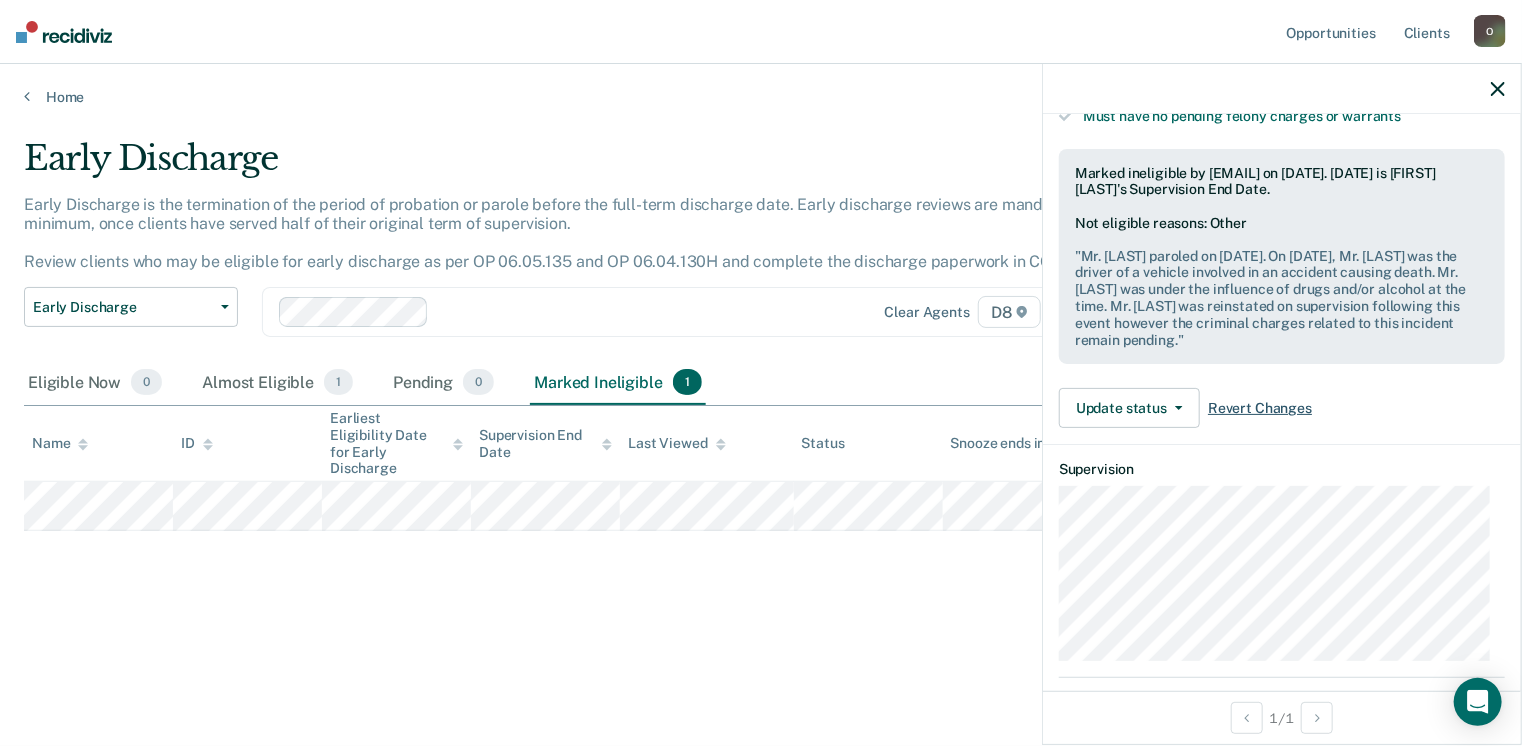 click on "Revert Changes" at bounding box center [1260, 408] 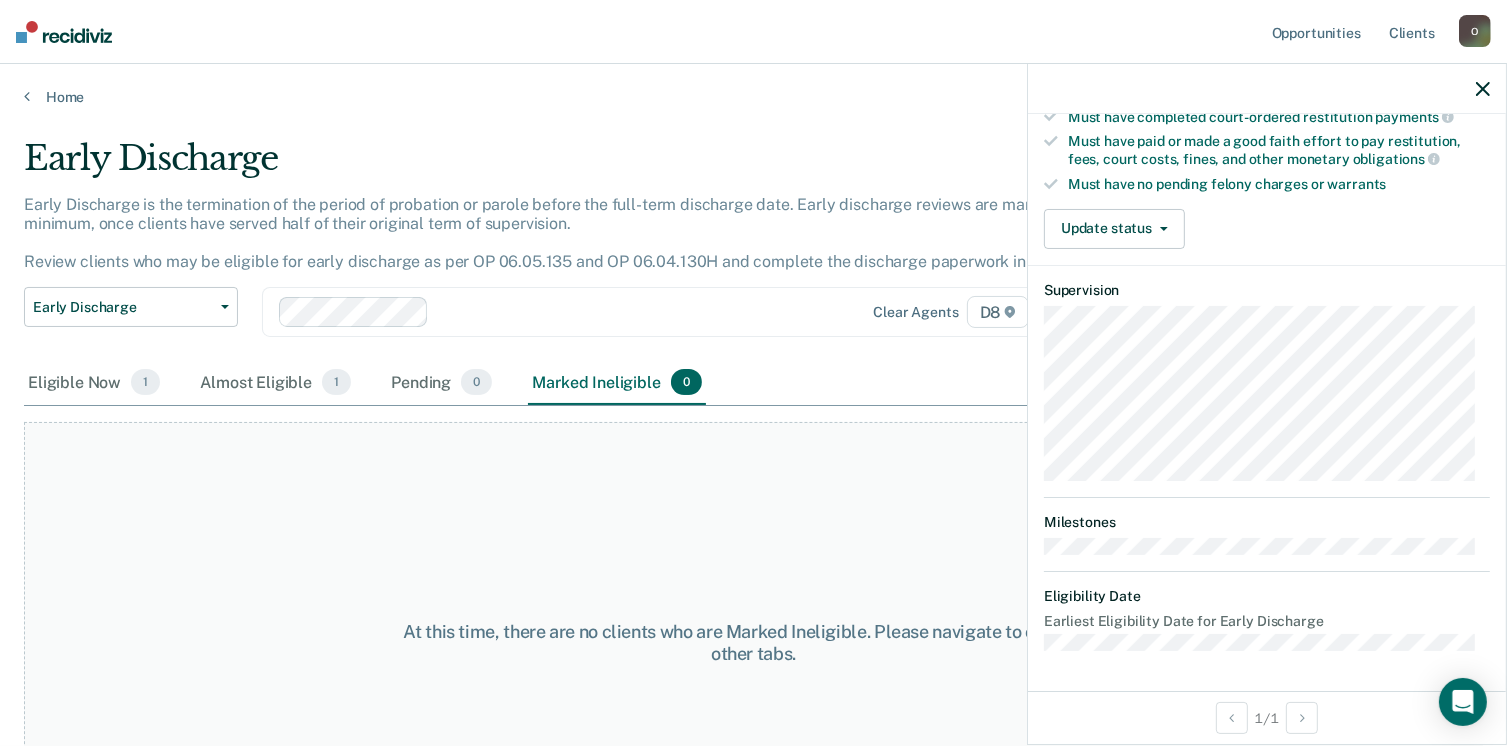 scroll, scrollTop: 520, scrollLeft: 0, axis: vertical 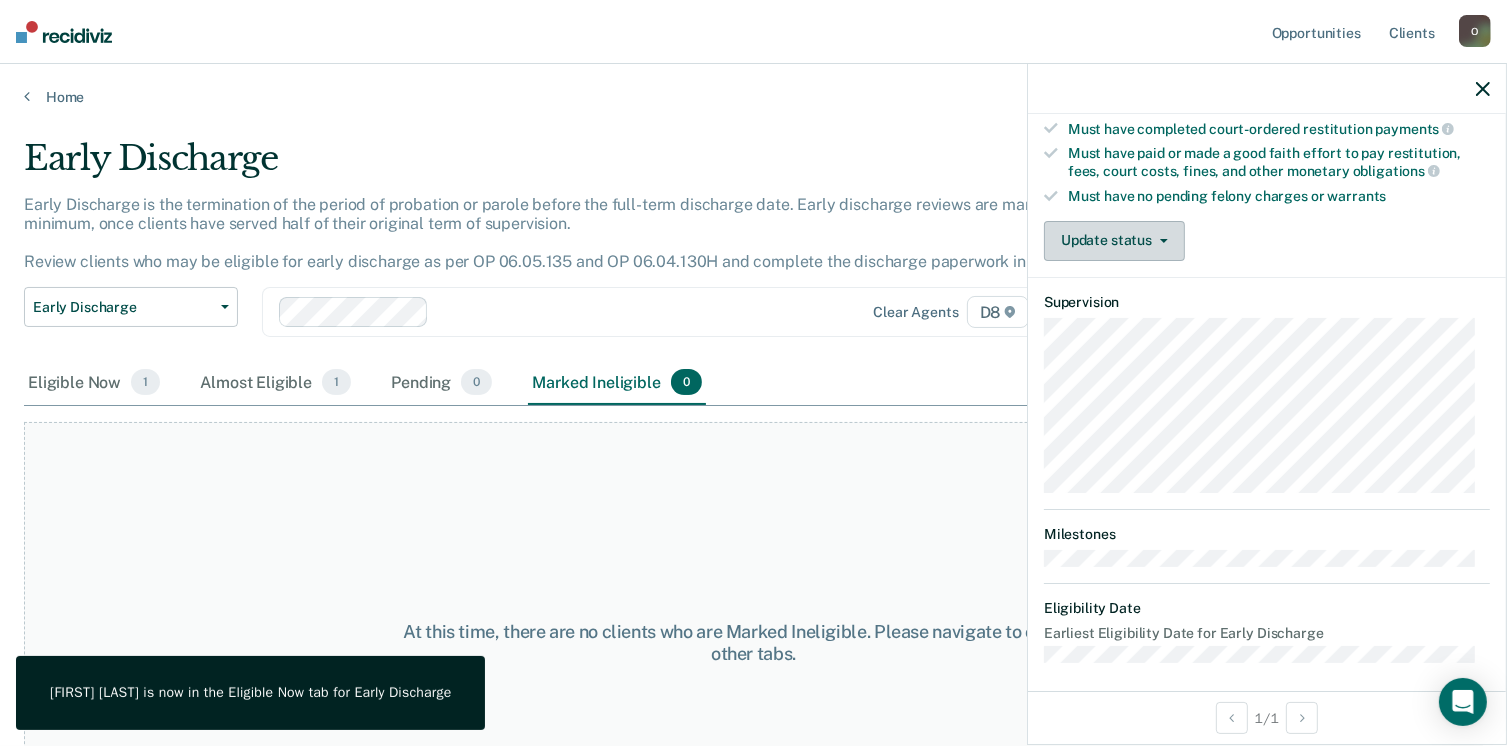 click on "Update status" at bounding box center [1114, 241] 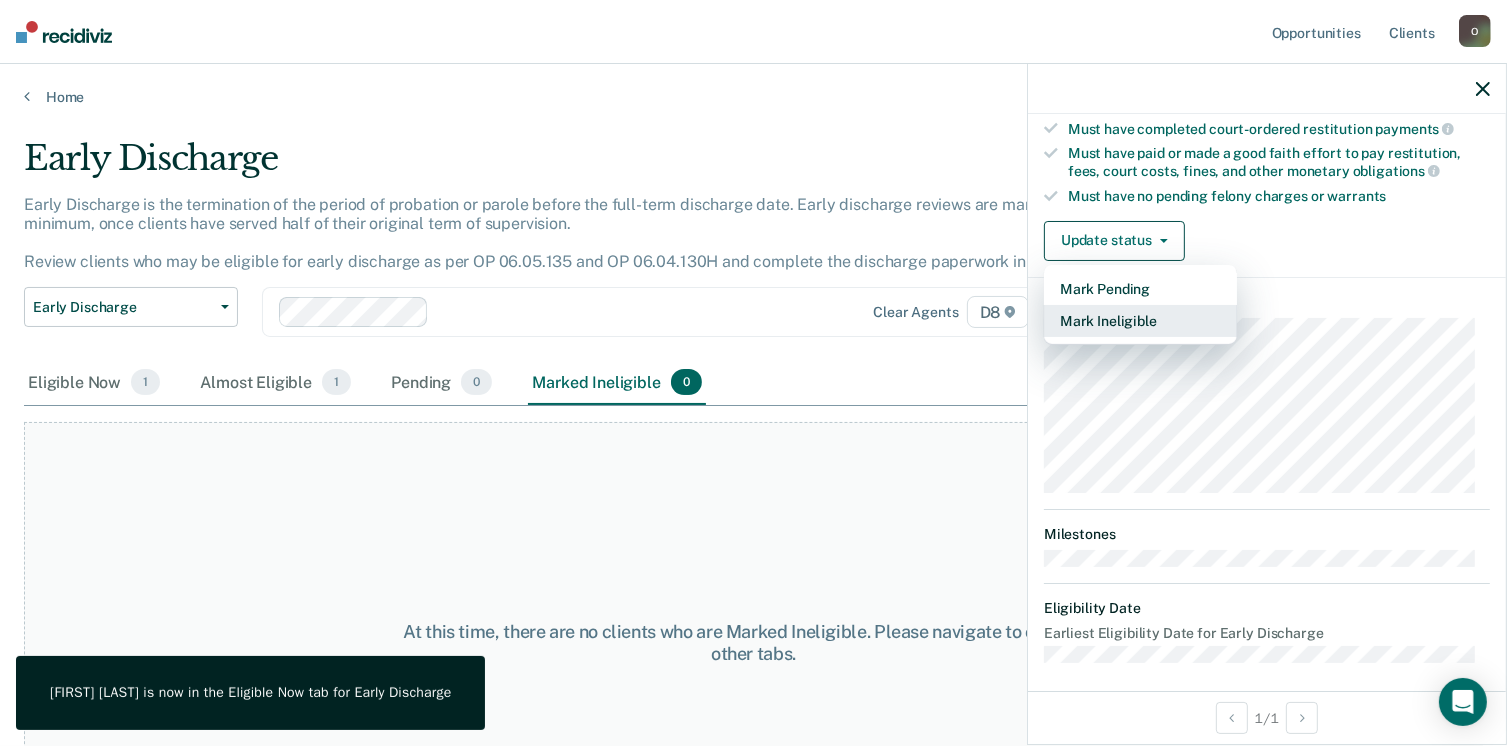 click on "Mark Ineligible" at bounding box center (1140, 321) 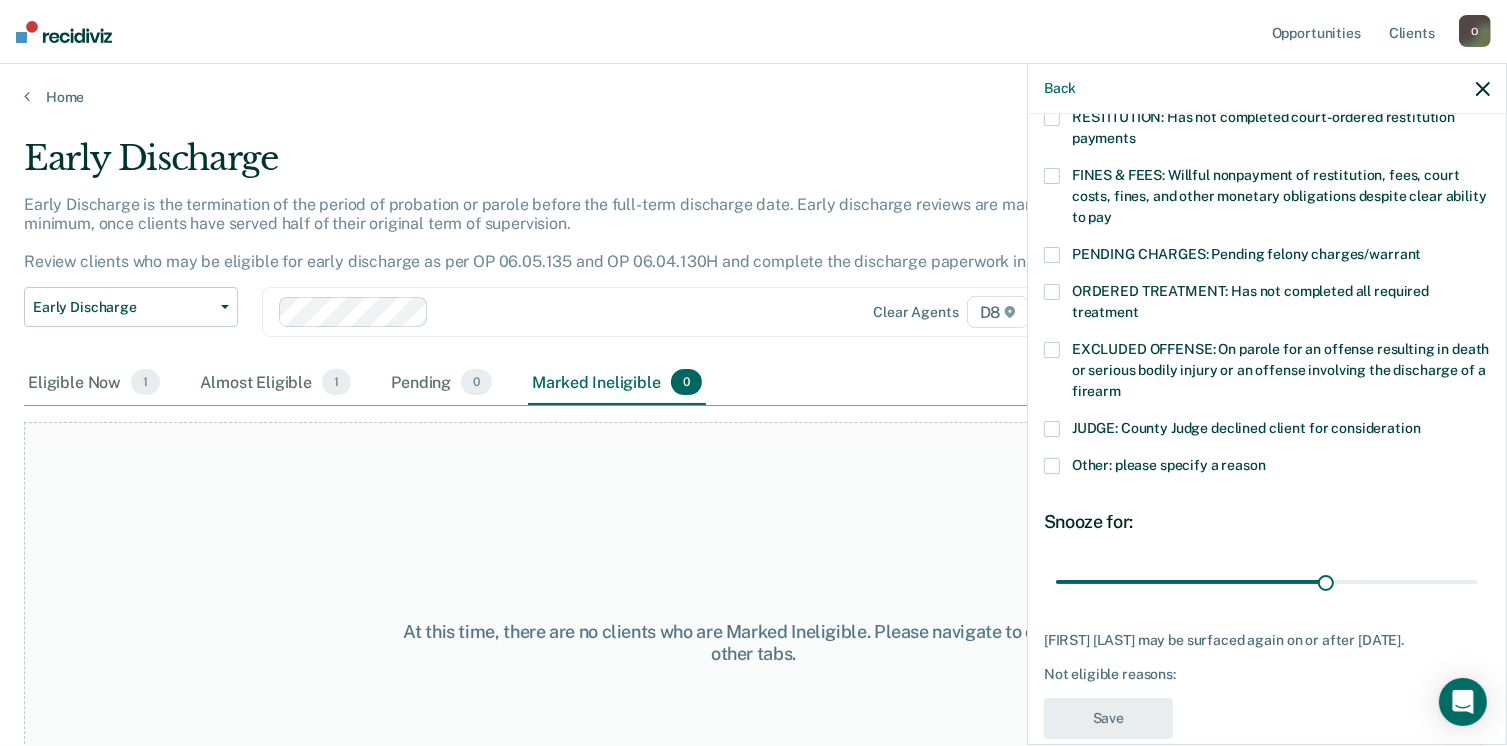click at bounding box center [1052, 466] 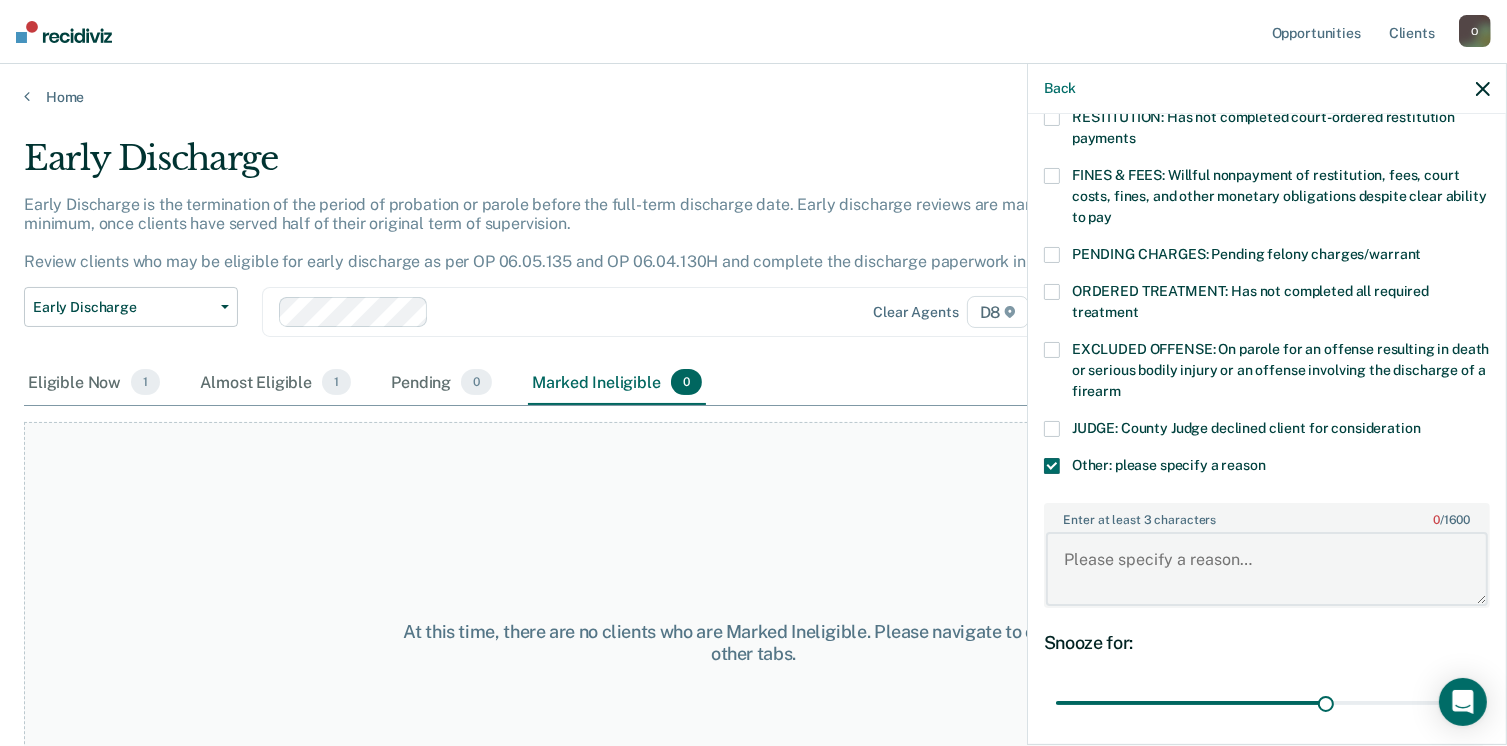 click on "Enter at least 3 characters 0  /  1600" at bounding box center [1267, 569] 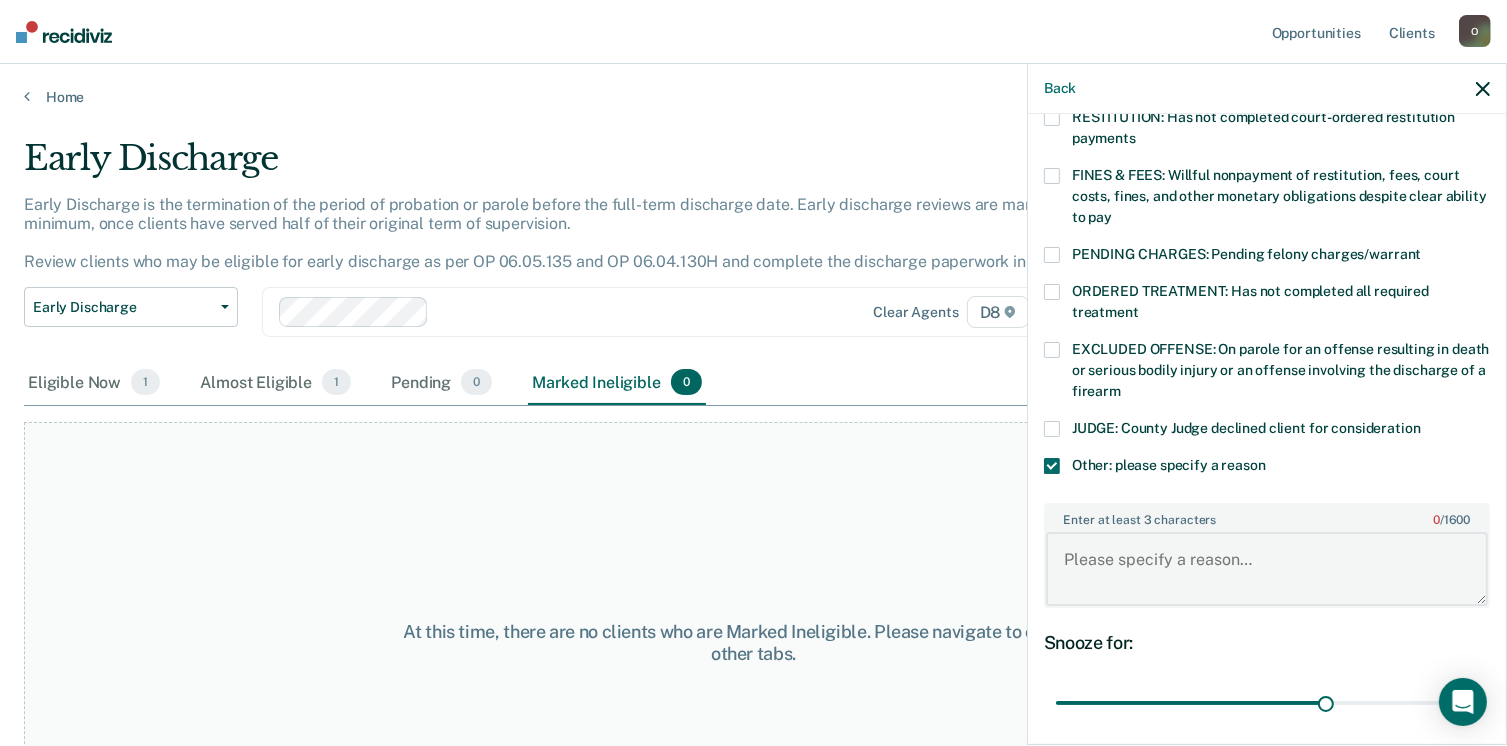 paste on "Mr. [LAST] paroled on [DATE]. On [DATE], Mr. [LAST] was the driver of a vehicle involved in an accident causing death. Mr. [LAST] was under the influence of drugs and/or alcohol at the time. Mr. [LAST] was reinstated on supervision following this event however the criminal charges related to this incident remain pending." 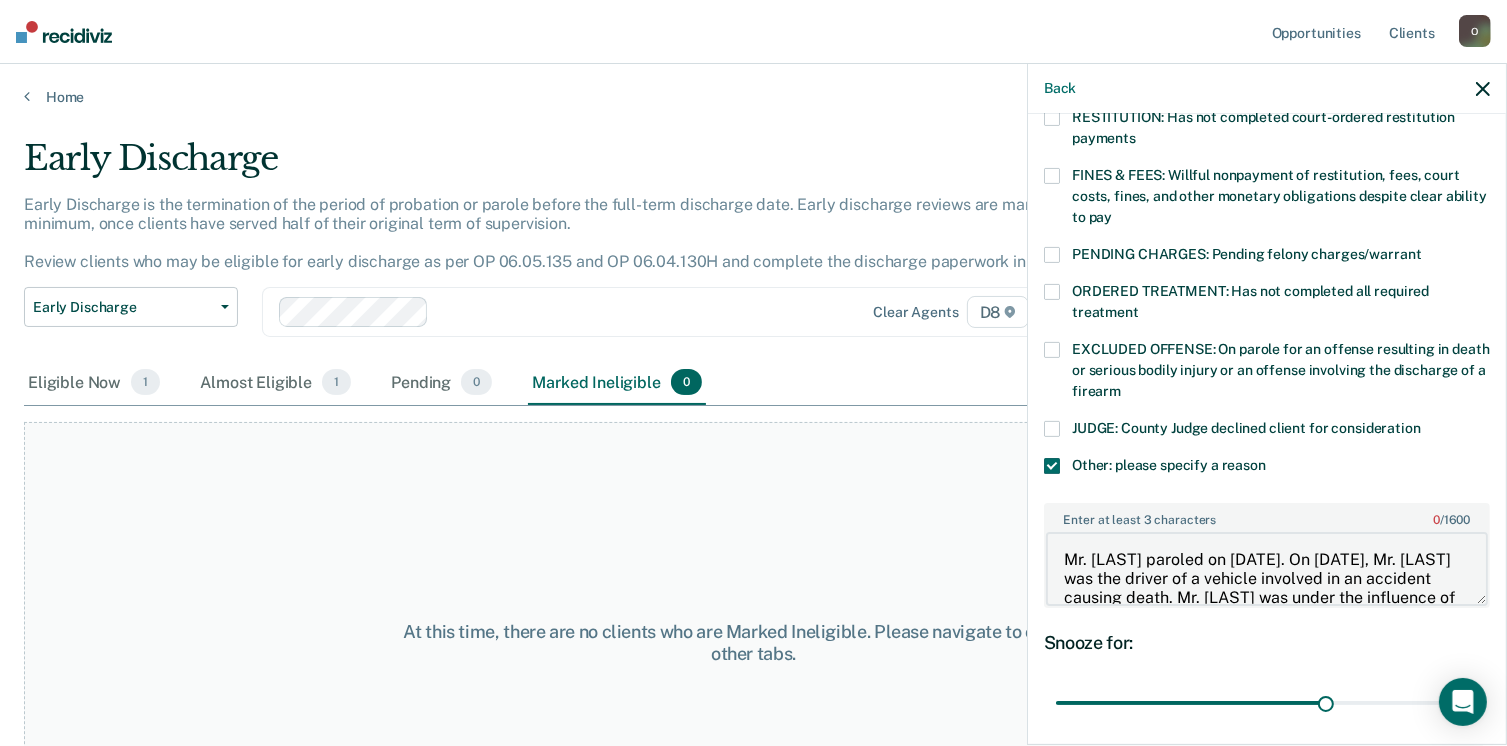 scroll, scrollTop: 100, scrollLeft: 0, axis: vertical 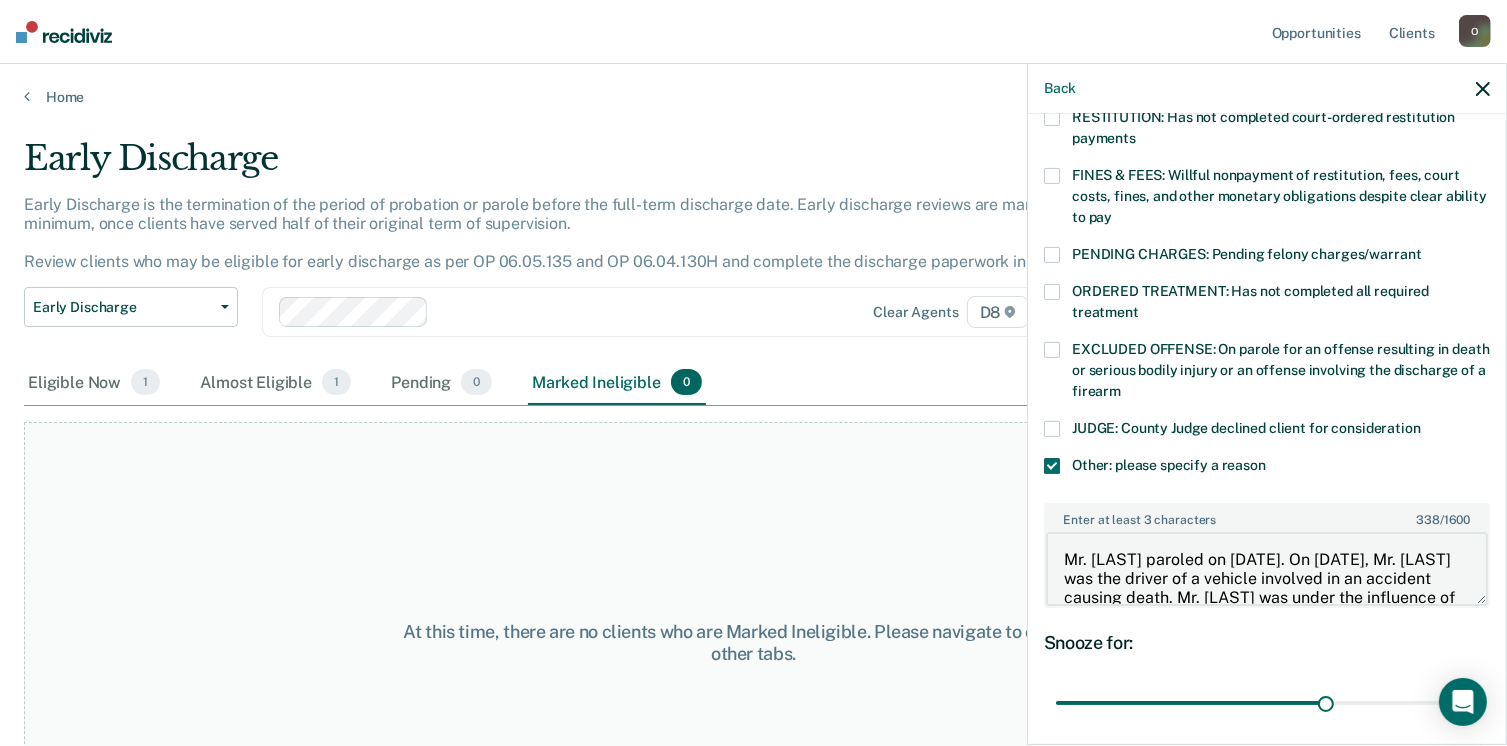 click on "Mr. [LAST] paroled on [DATE]. On [DATE], Mr. [LAST] was the driver of a vehicle involved in an accident causing death. Mr. [LAST] was under the influence of drugs and/or alcohol at the time. Mr. [LAST] was reinstated on supervision following this event however the criminal charges related to this incident remain pending." at bounding box center [1267, 569] 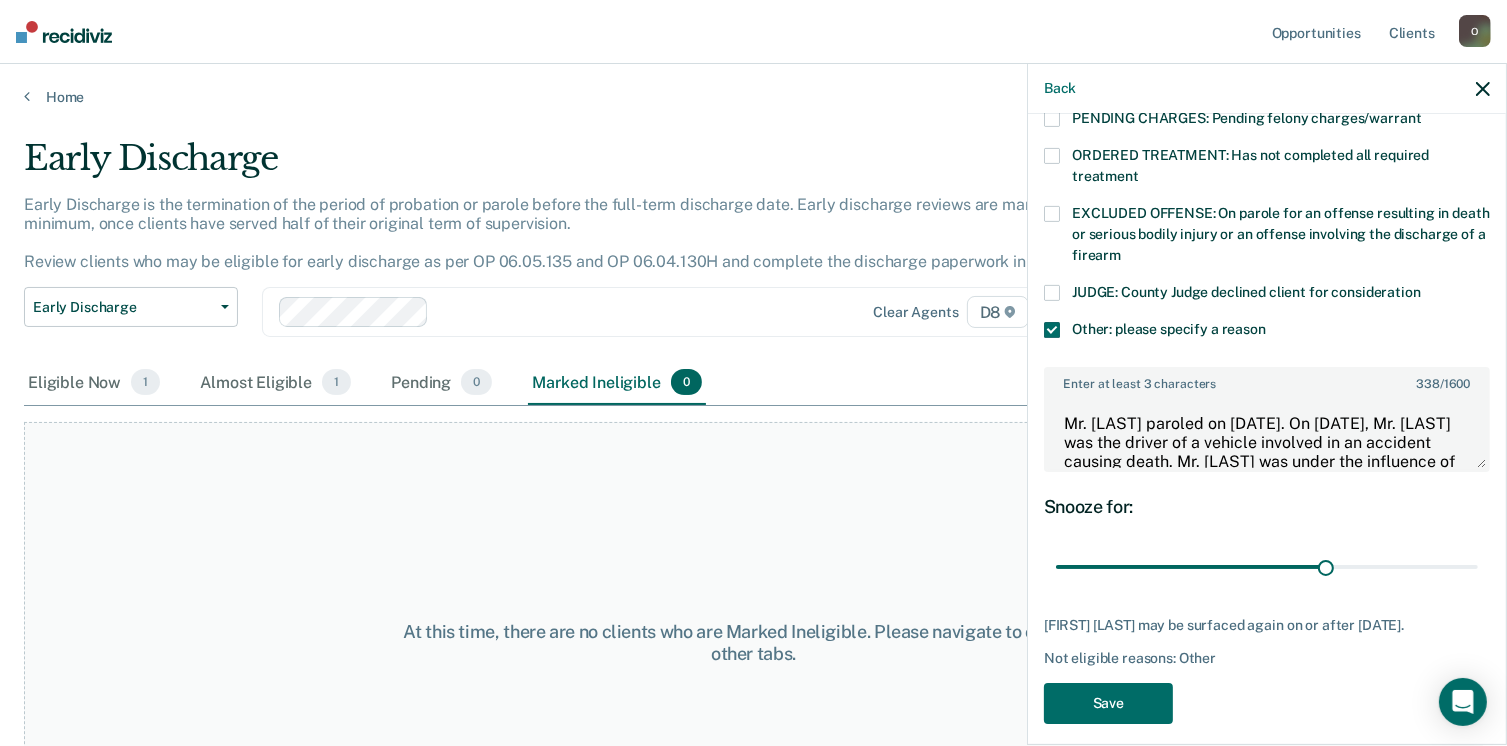 scroll, scrollTop: 687, scrollLeft: 0, axis: vertical 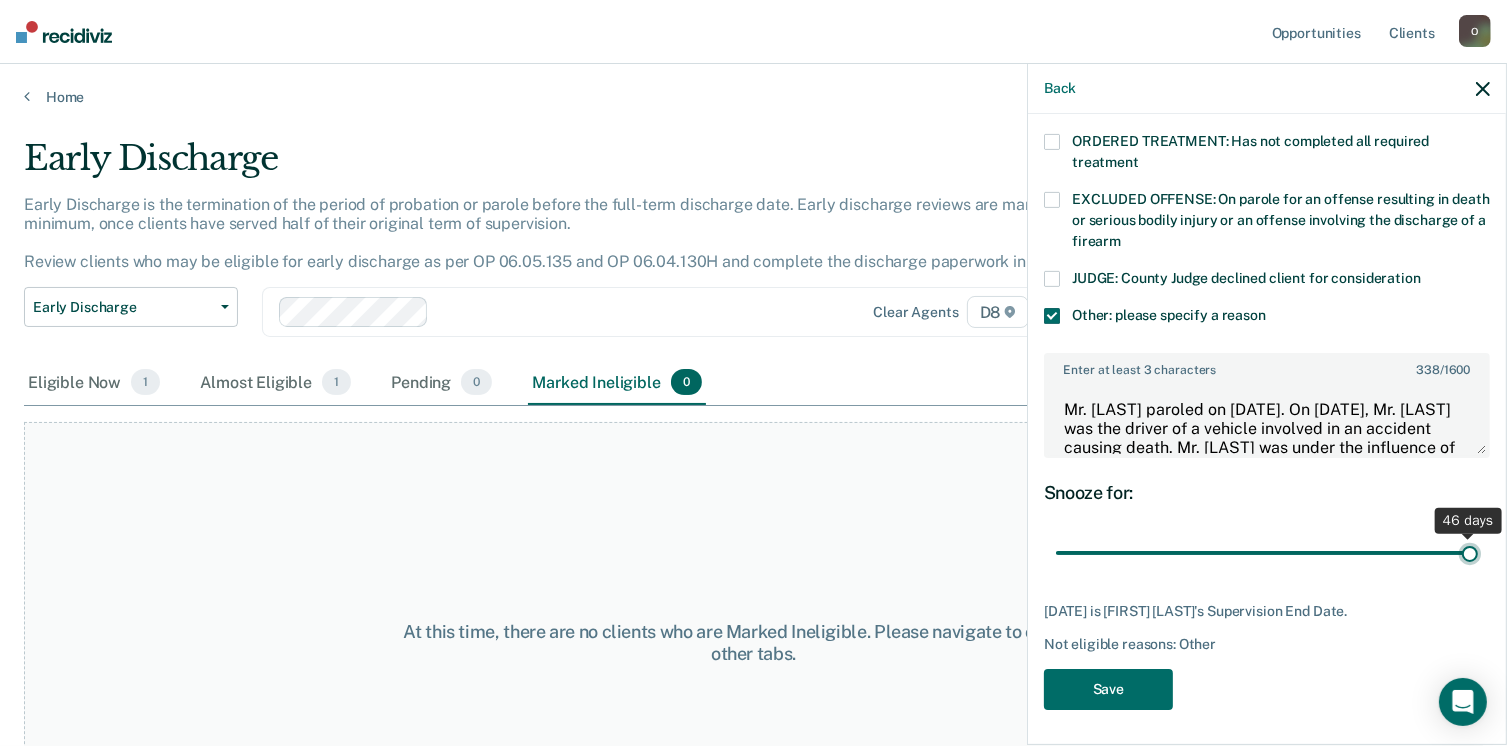 type on "46" 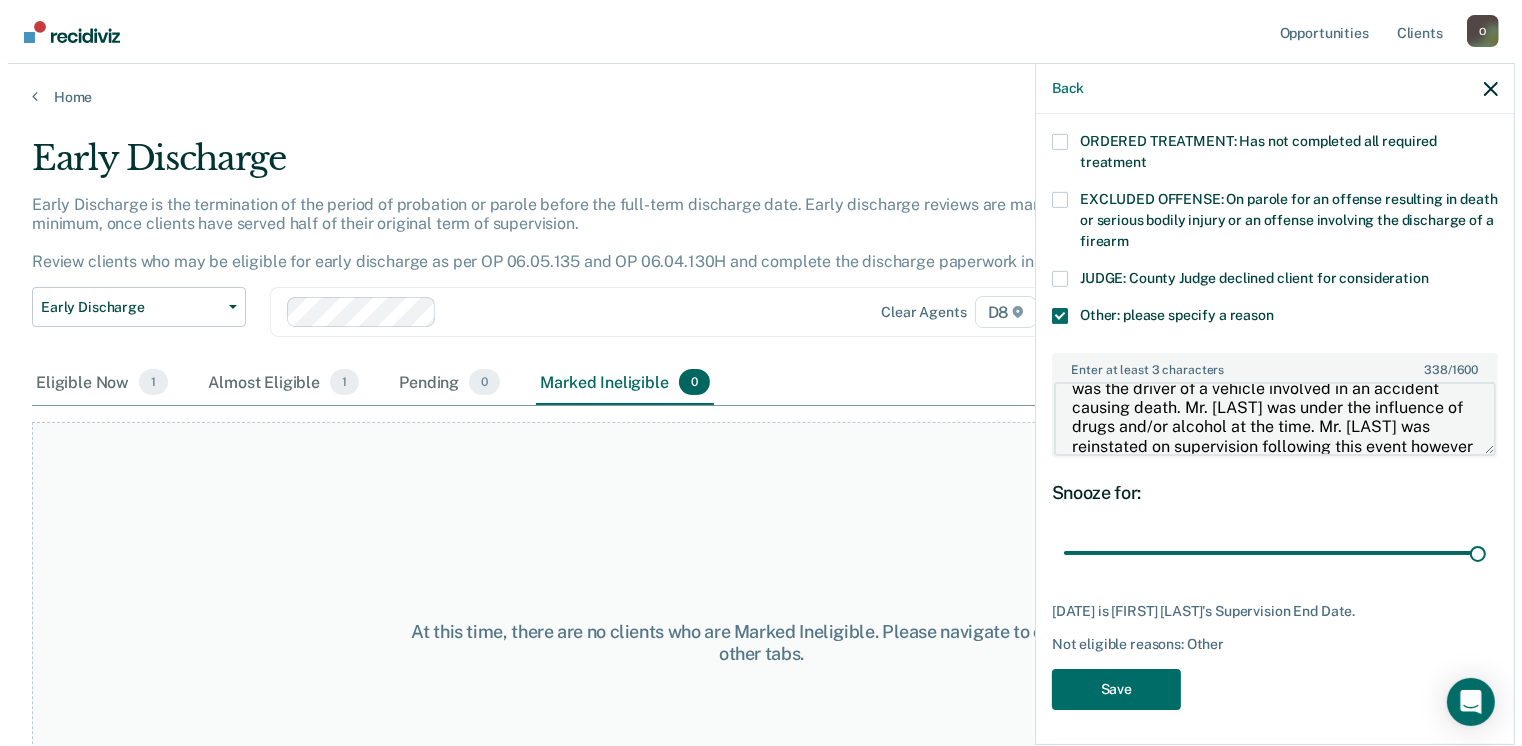 scroll, scrollTop: 96, scrollLeft: 0, axis: vertical 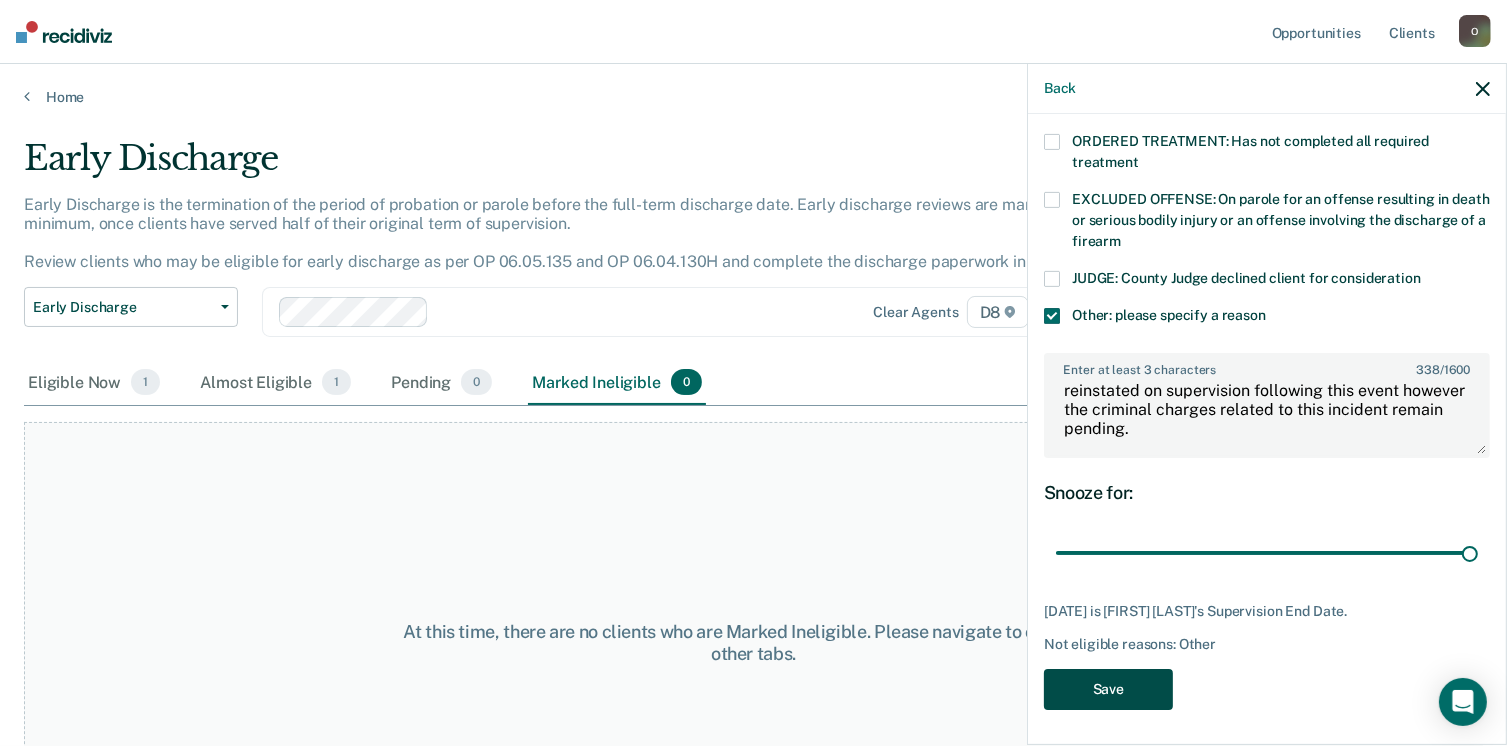 click on "Save" at bounding box center (1108, 689) 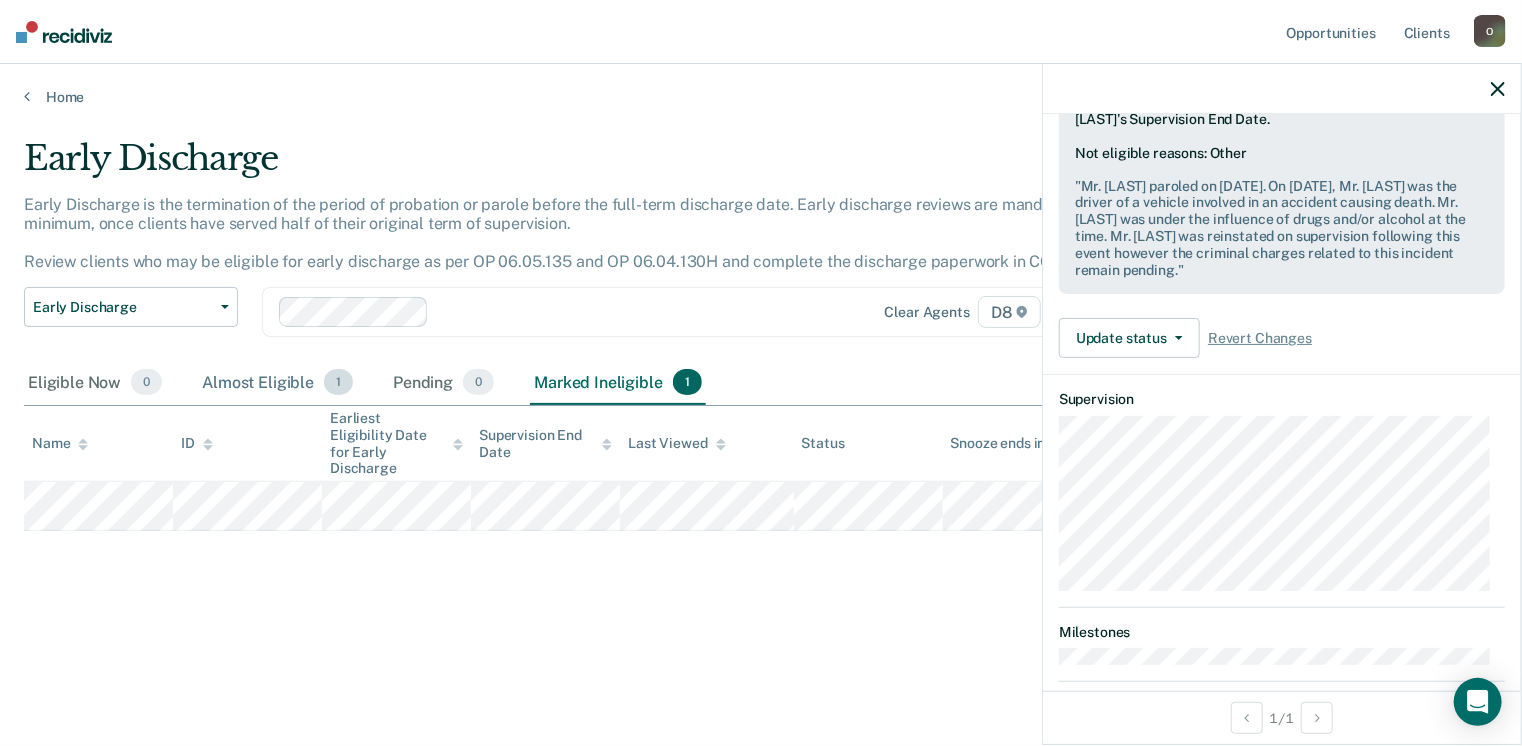 click on "Almost Eligible 1" at bounding box center (277, 383) 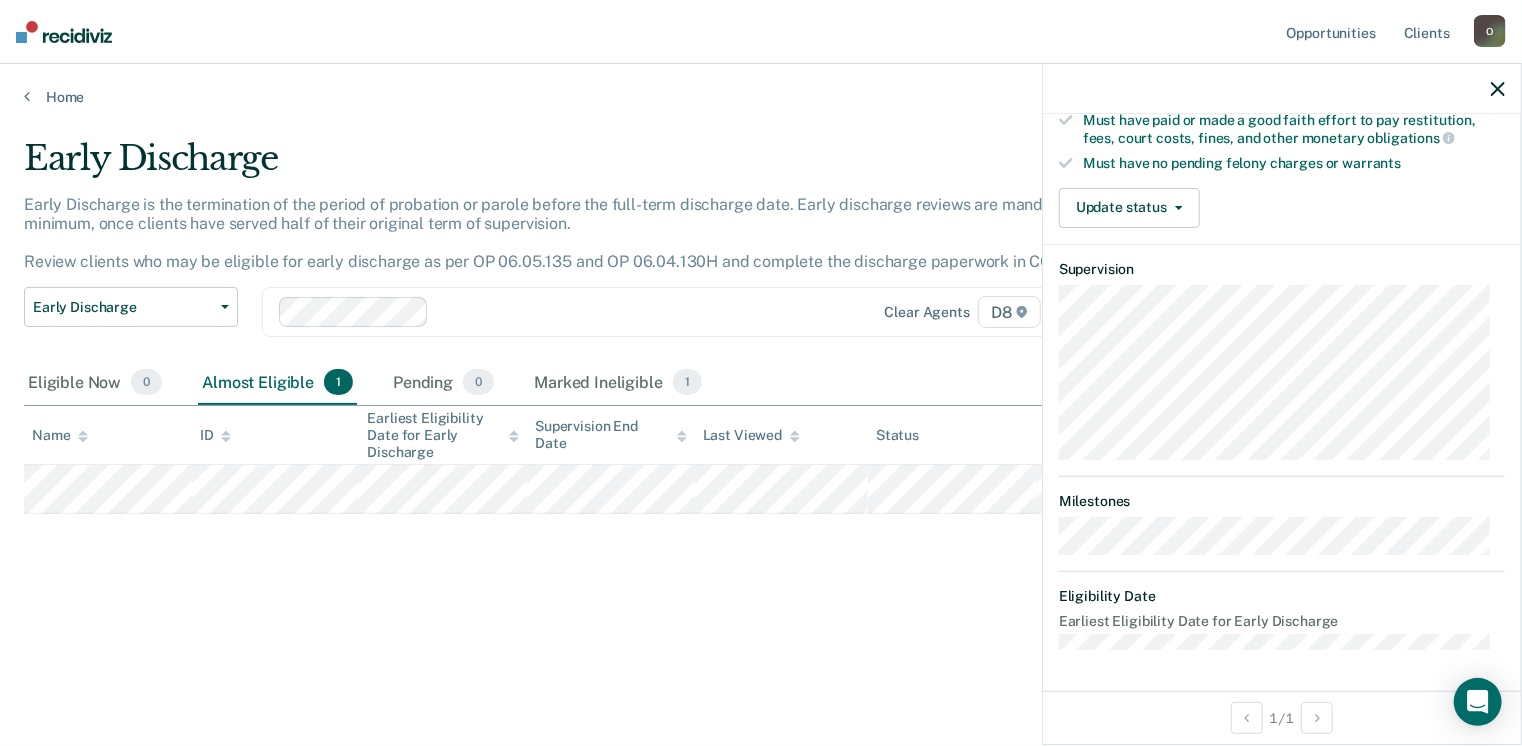 scroll, scrollTop: 405, scrollLeft: 0, axis: vertical 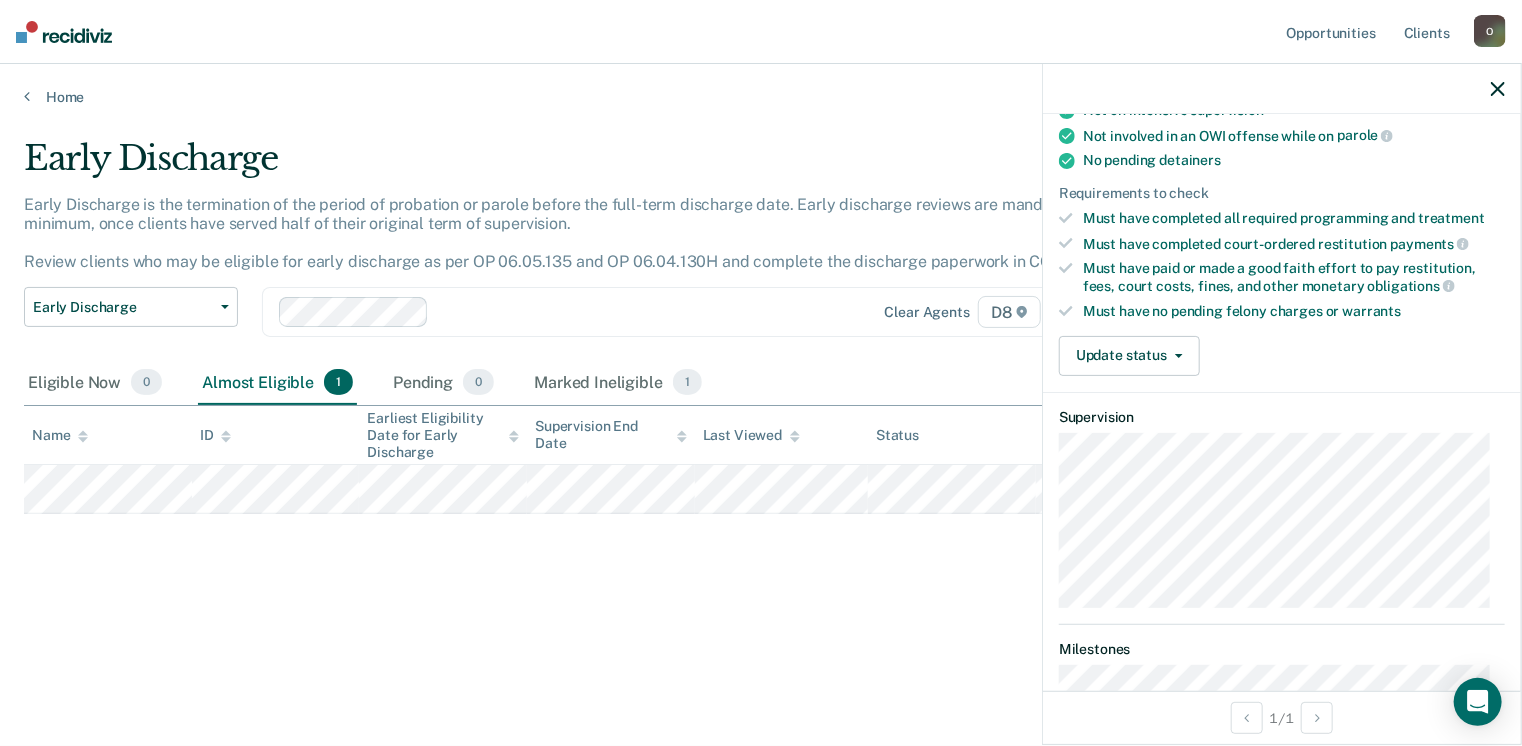 click at bounding box center [1498, 88] 